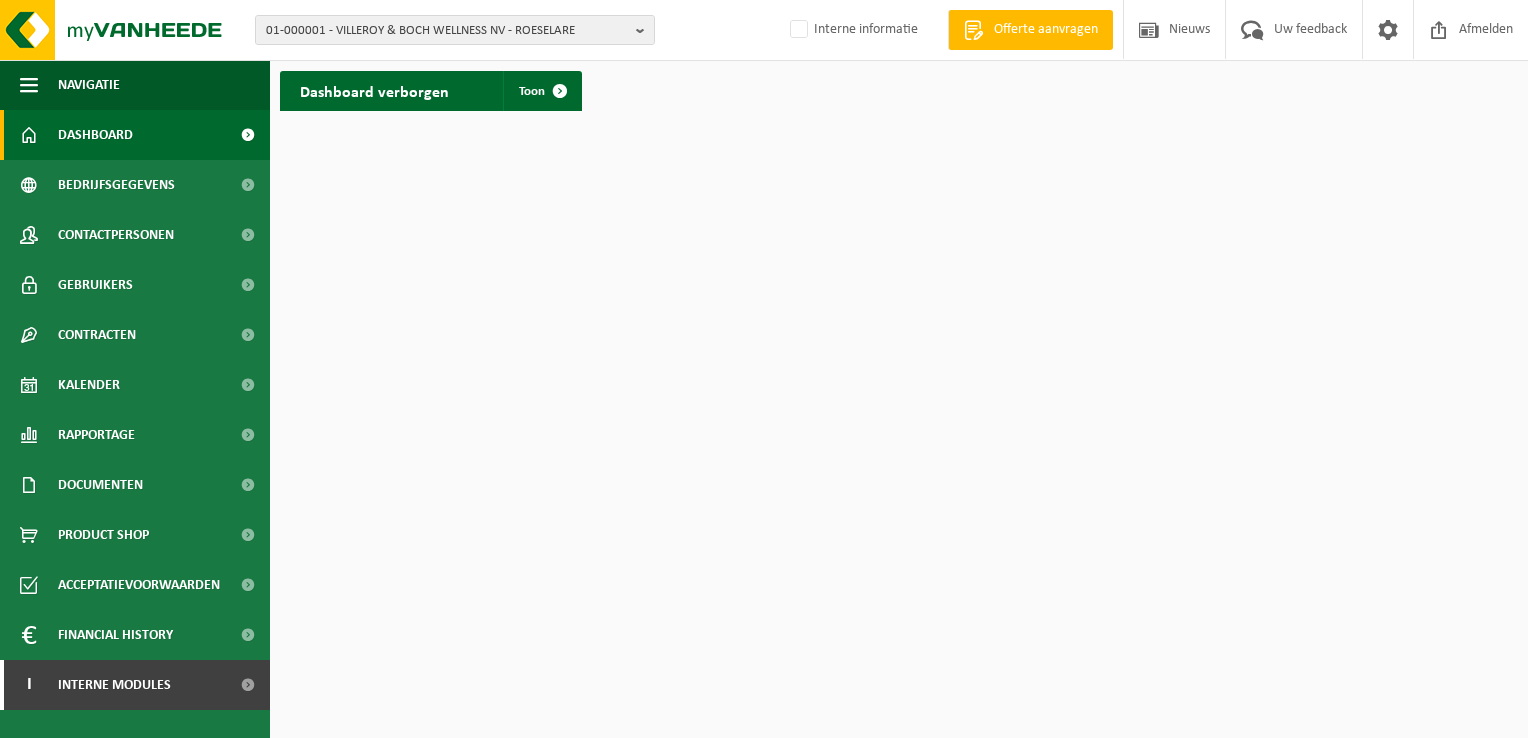 scroll, scrollTop: 0, scrollLeft: 0, axis: both 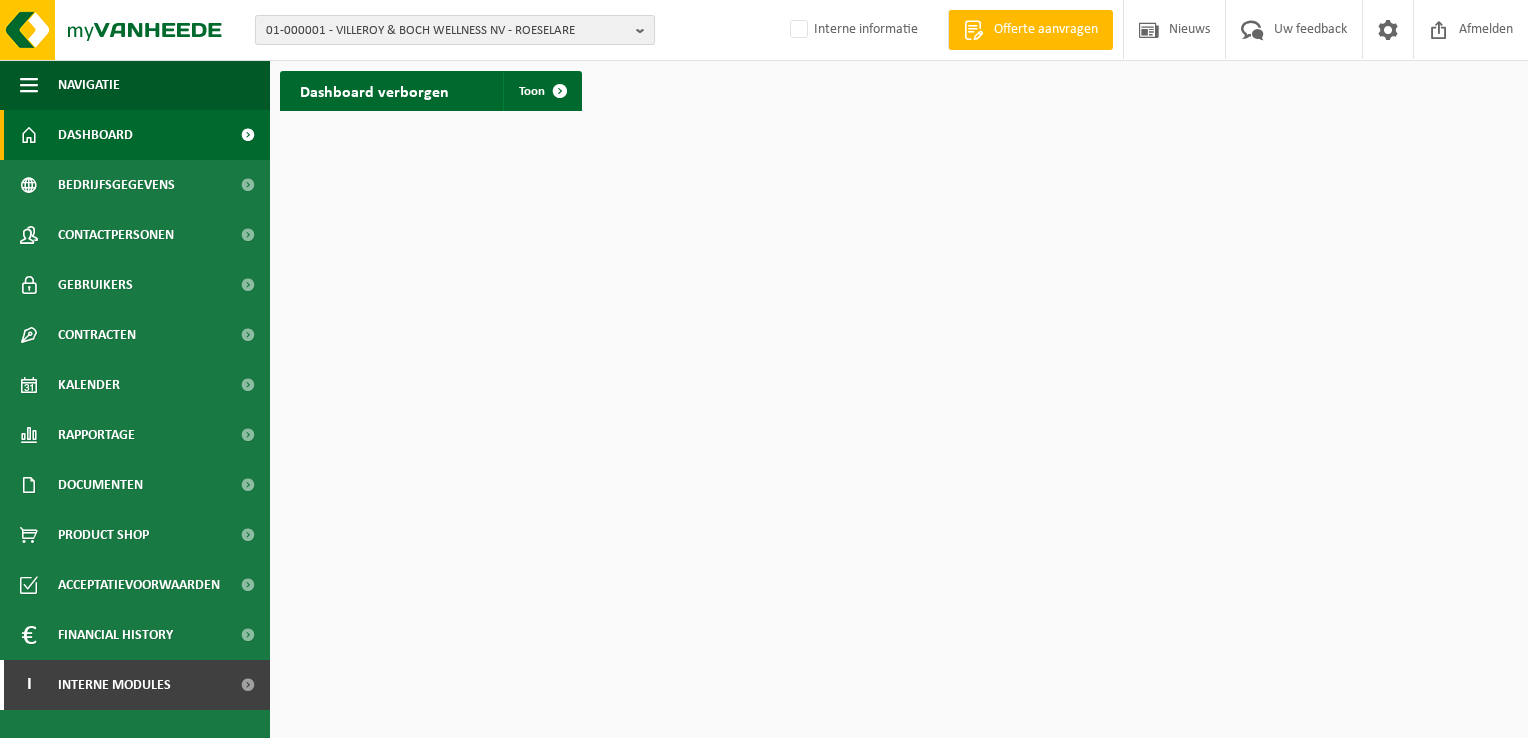 click on "01-000001 - VILLEROY & BOCH WELLNESS NV - ROESELARE" at bounding box center (447, 31) 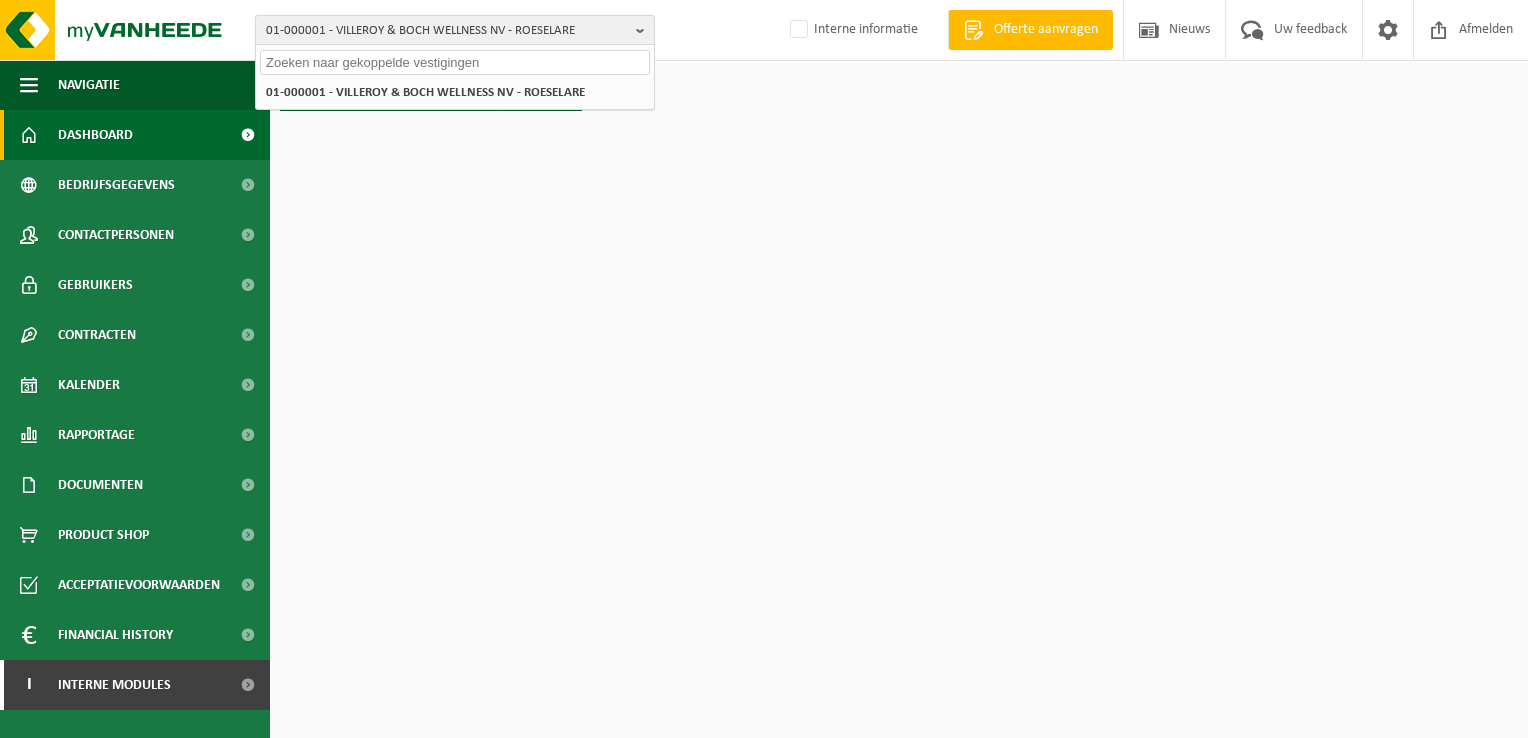 paste on "10-986781" 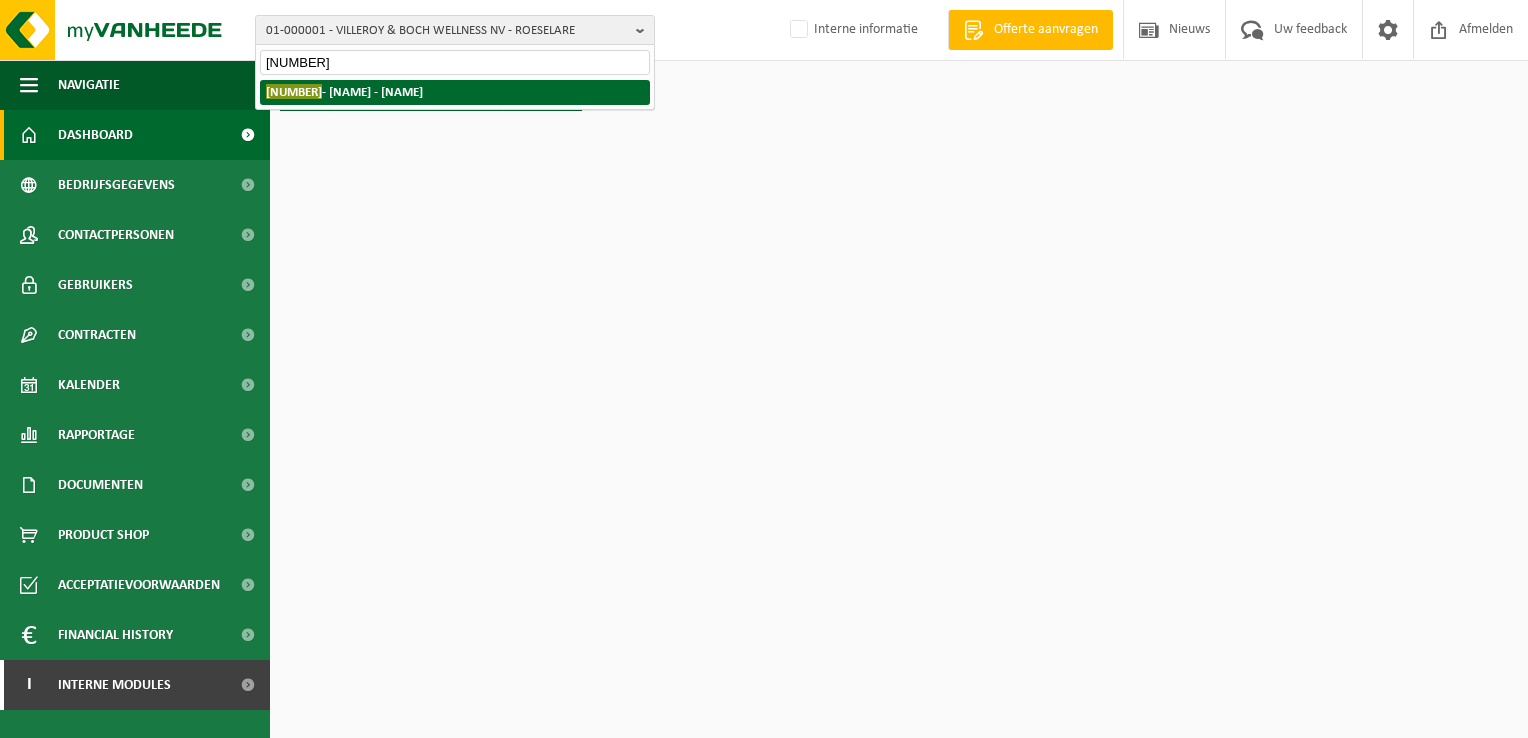 type on "10-986781" 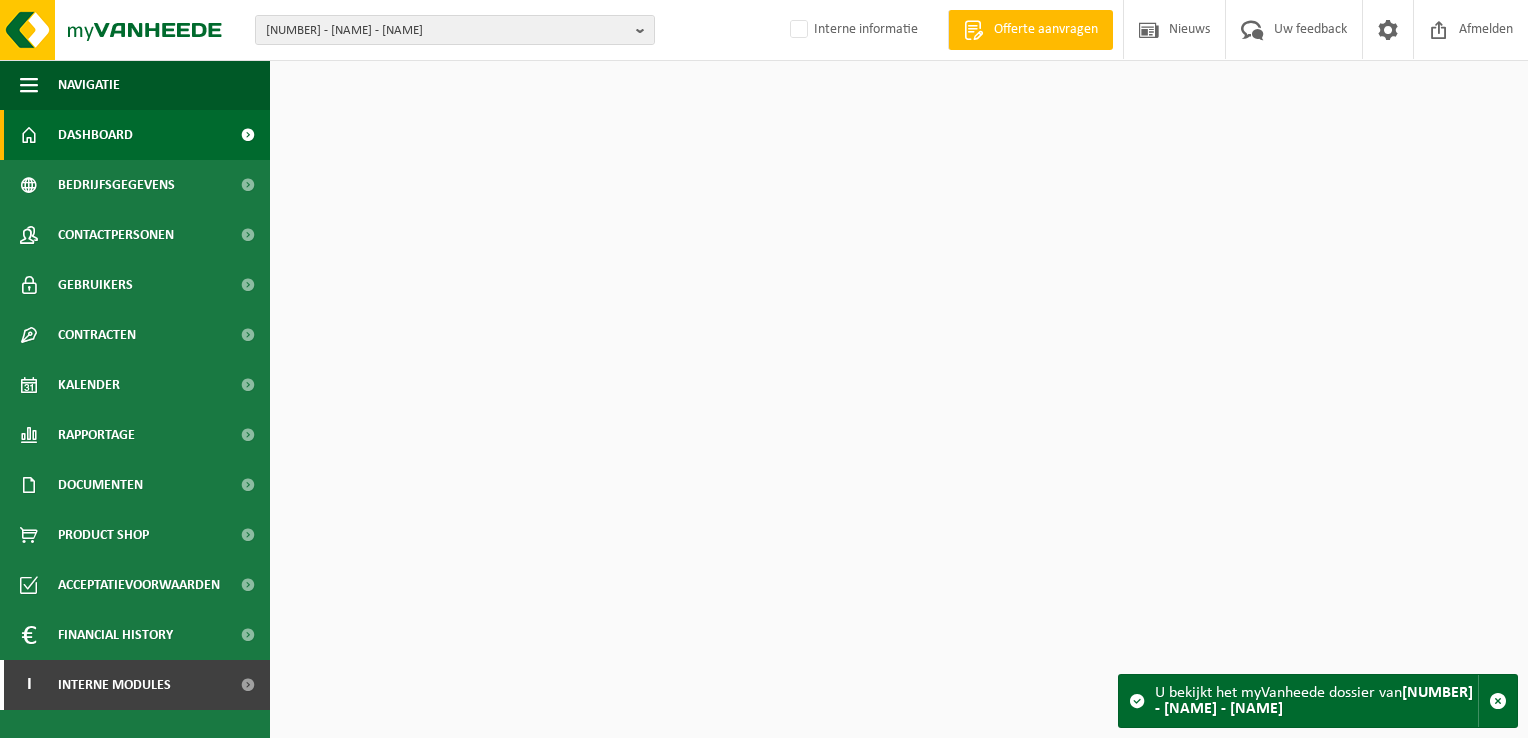 scroll, scrollTop: 0, scrollLeft: 0, axis: both 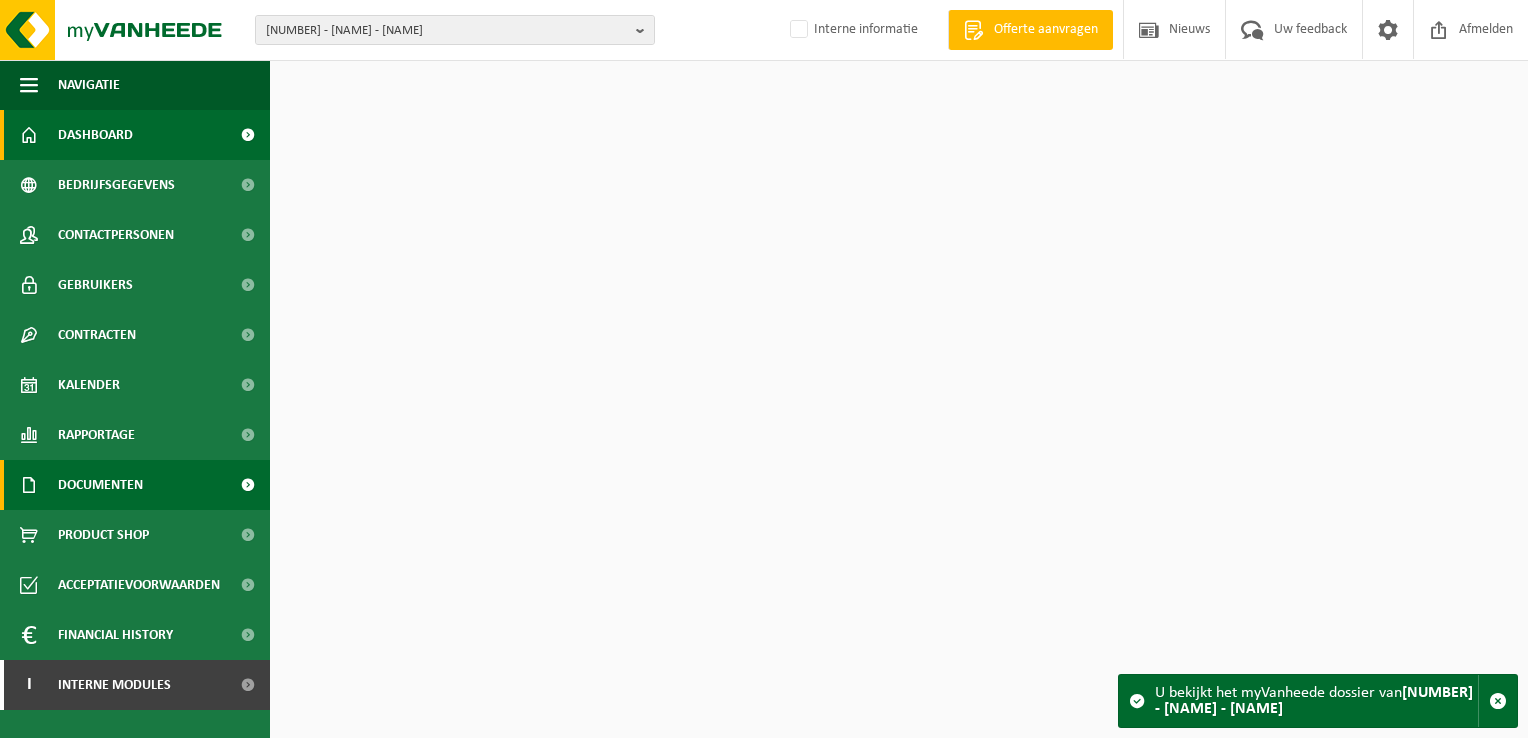 click on "Documenten" at bounding box center (100, 485) 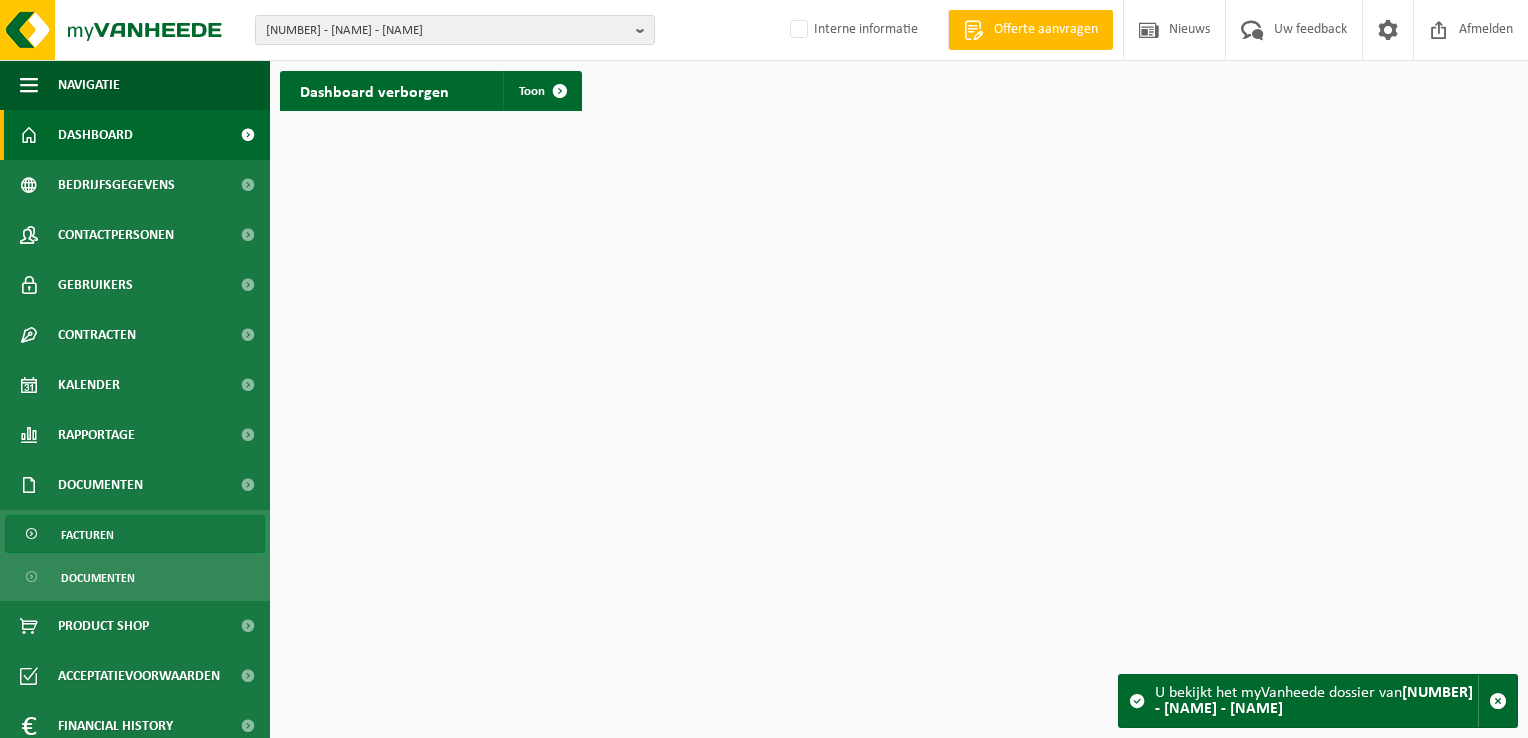 click on "Facturen" at bounding box center (87, 535) 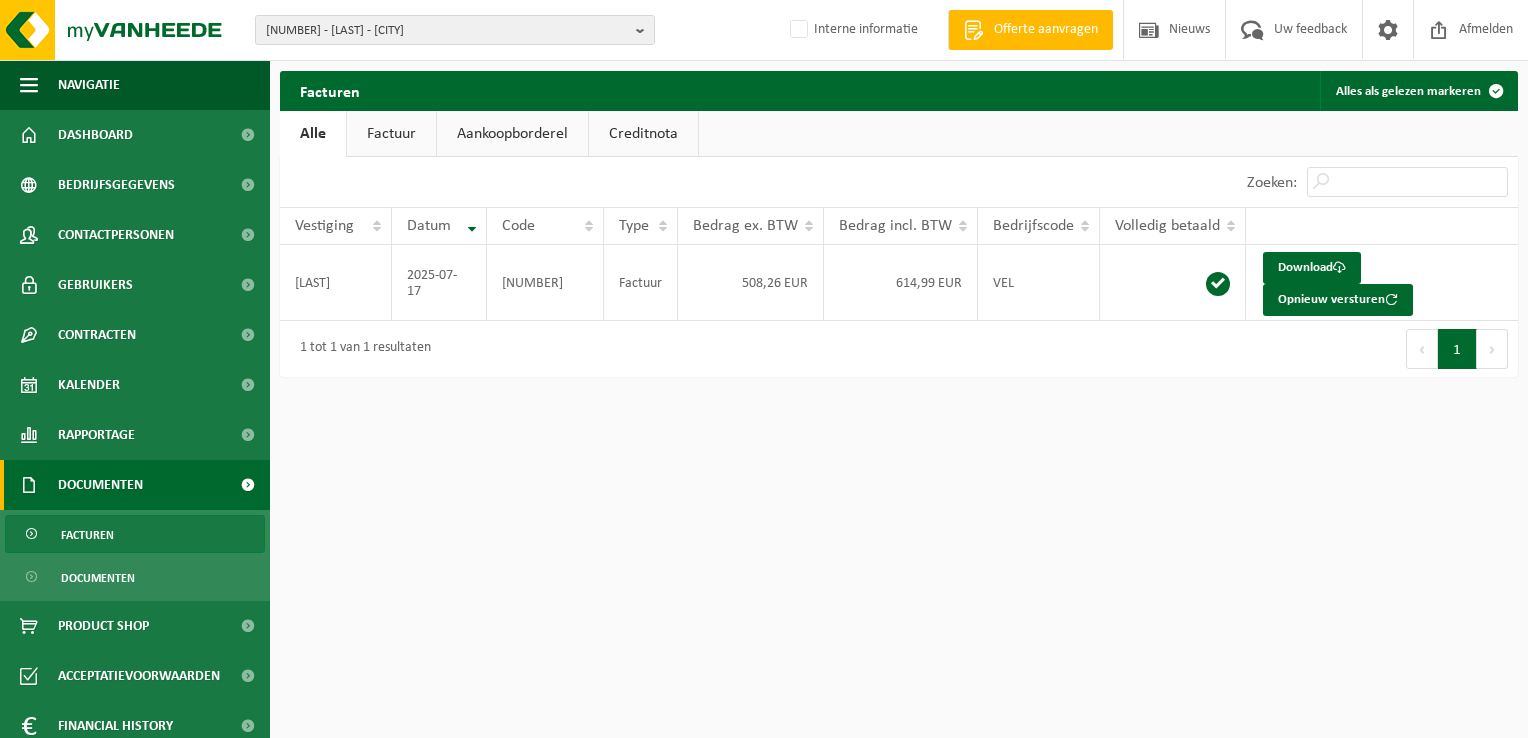 scroll, scrollTop: 0, scrollLeft: 0, axis: both 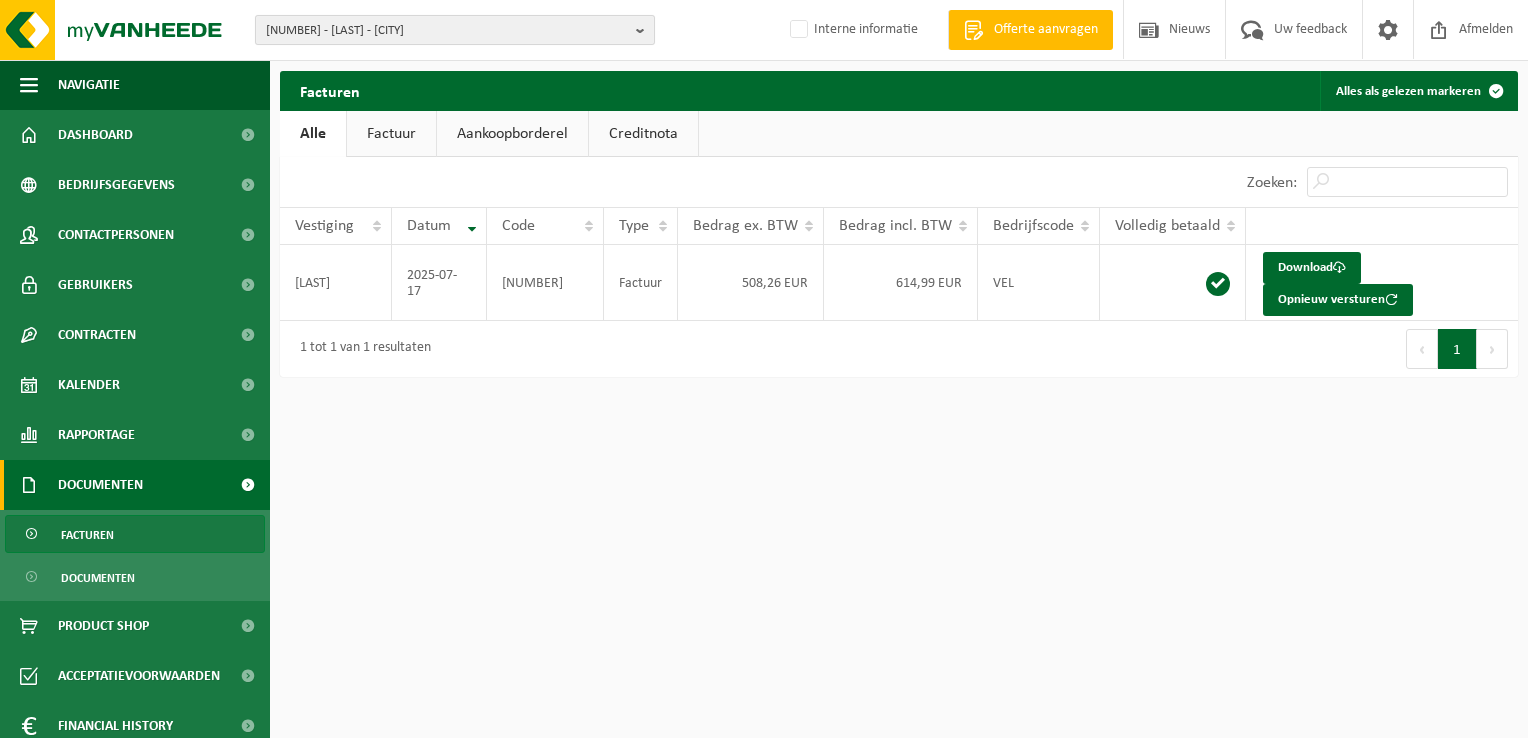 click on "[NUMBER] - [LAST] - [CITY]" at bounding box center (447, 31) 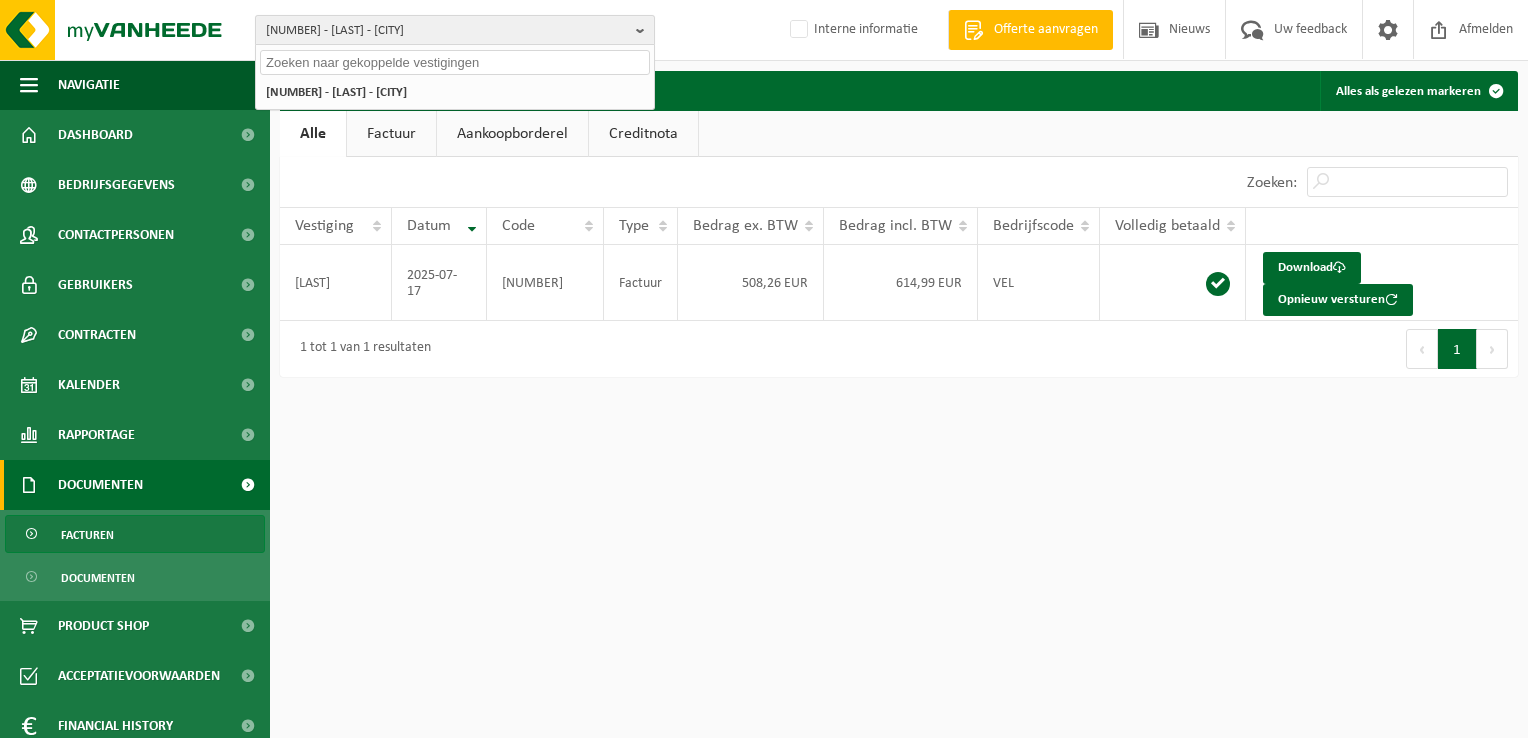 paste on "[NUMBER]" 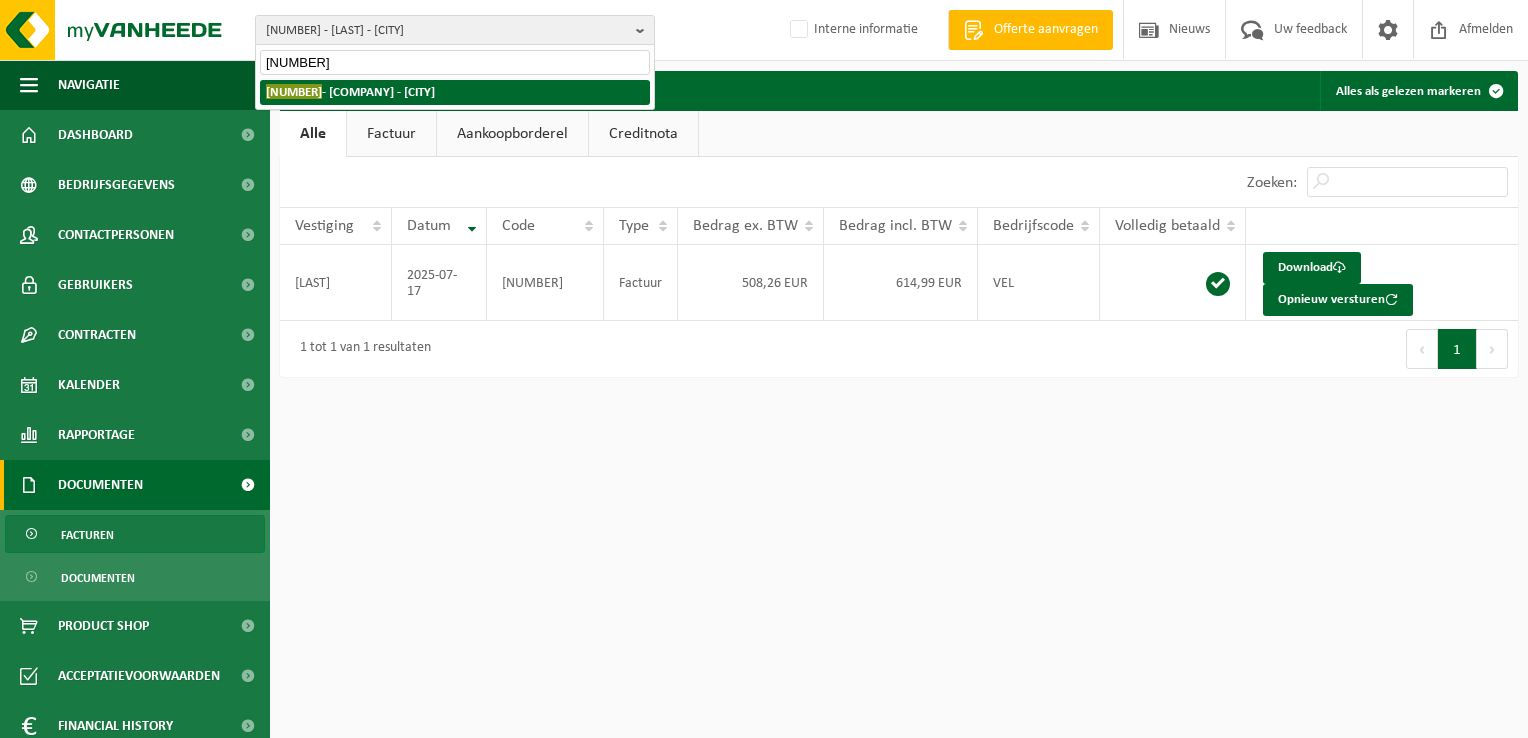type on "[NUMBER]" 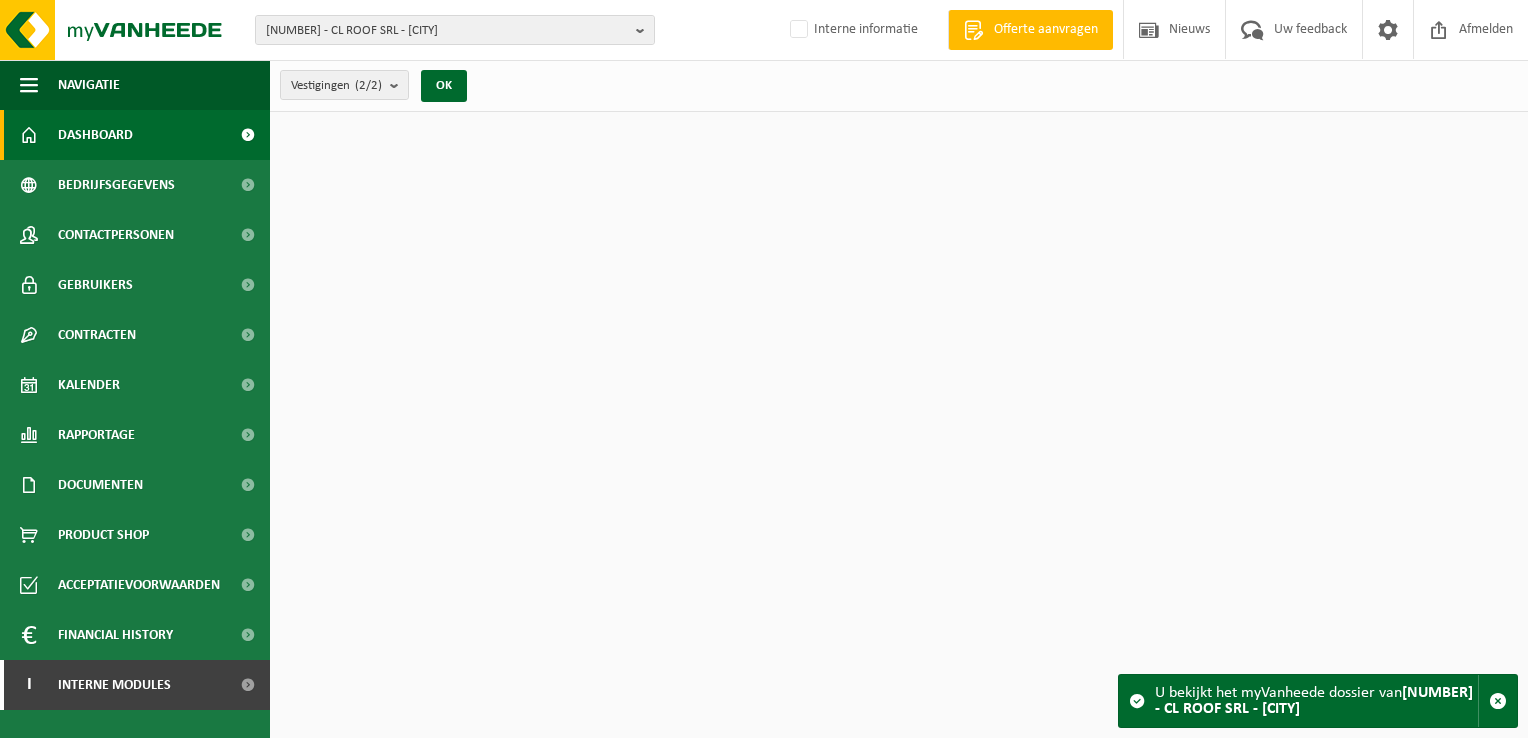 scroll, scrollTop: 0, scrollLeft: 0, axis: both 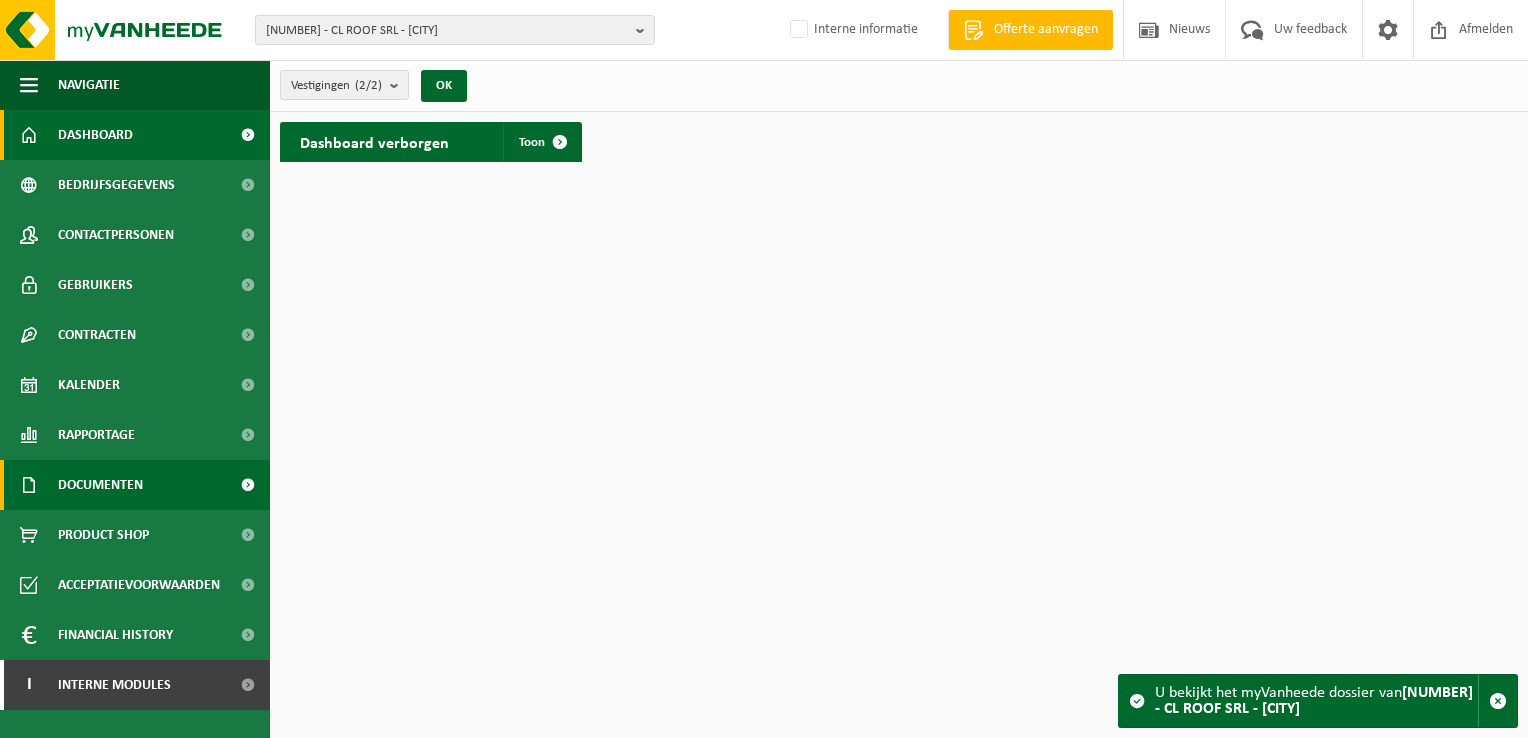 click on "Documenten" at bounding box center (135, 485) 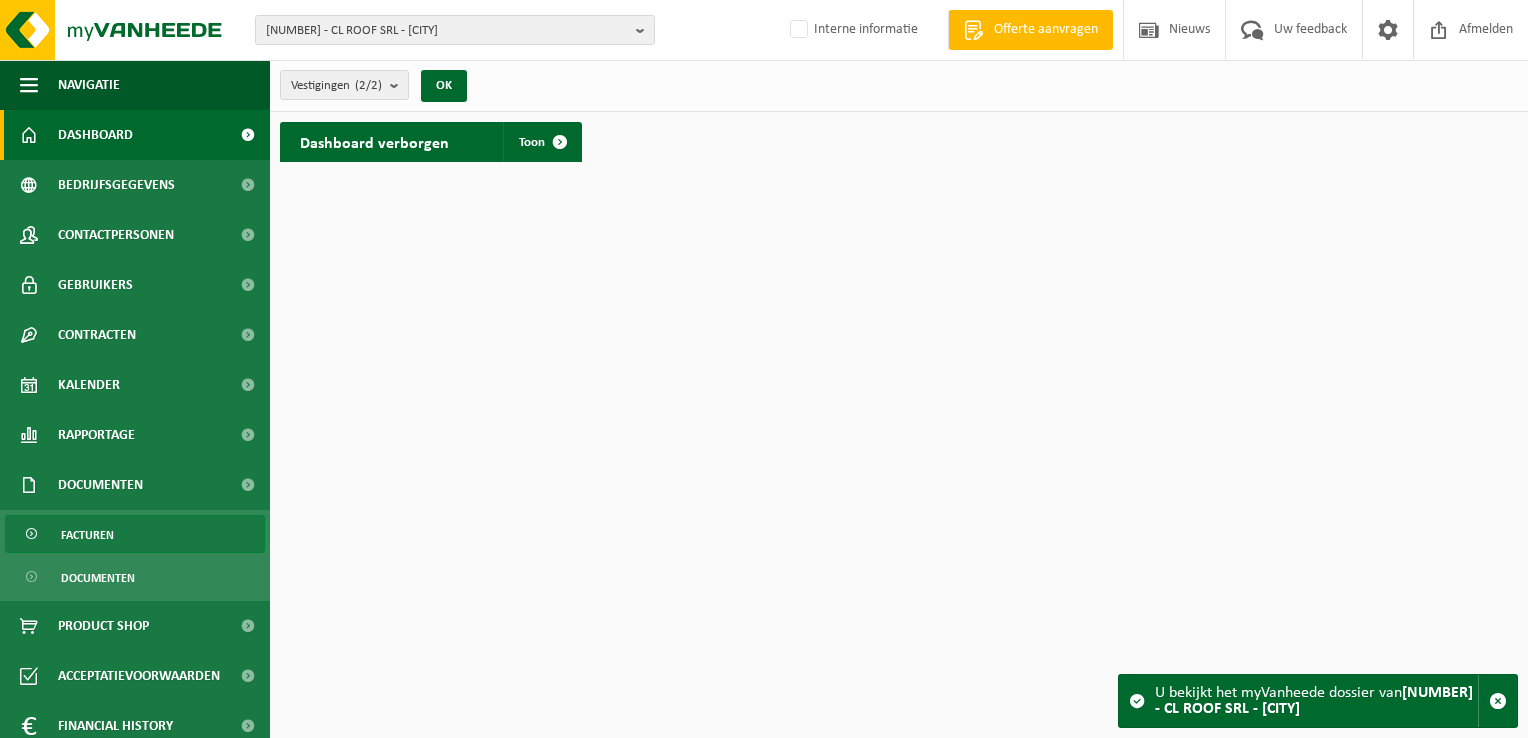 click on "Facturen" at bounding box center [135, 534] 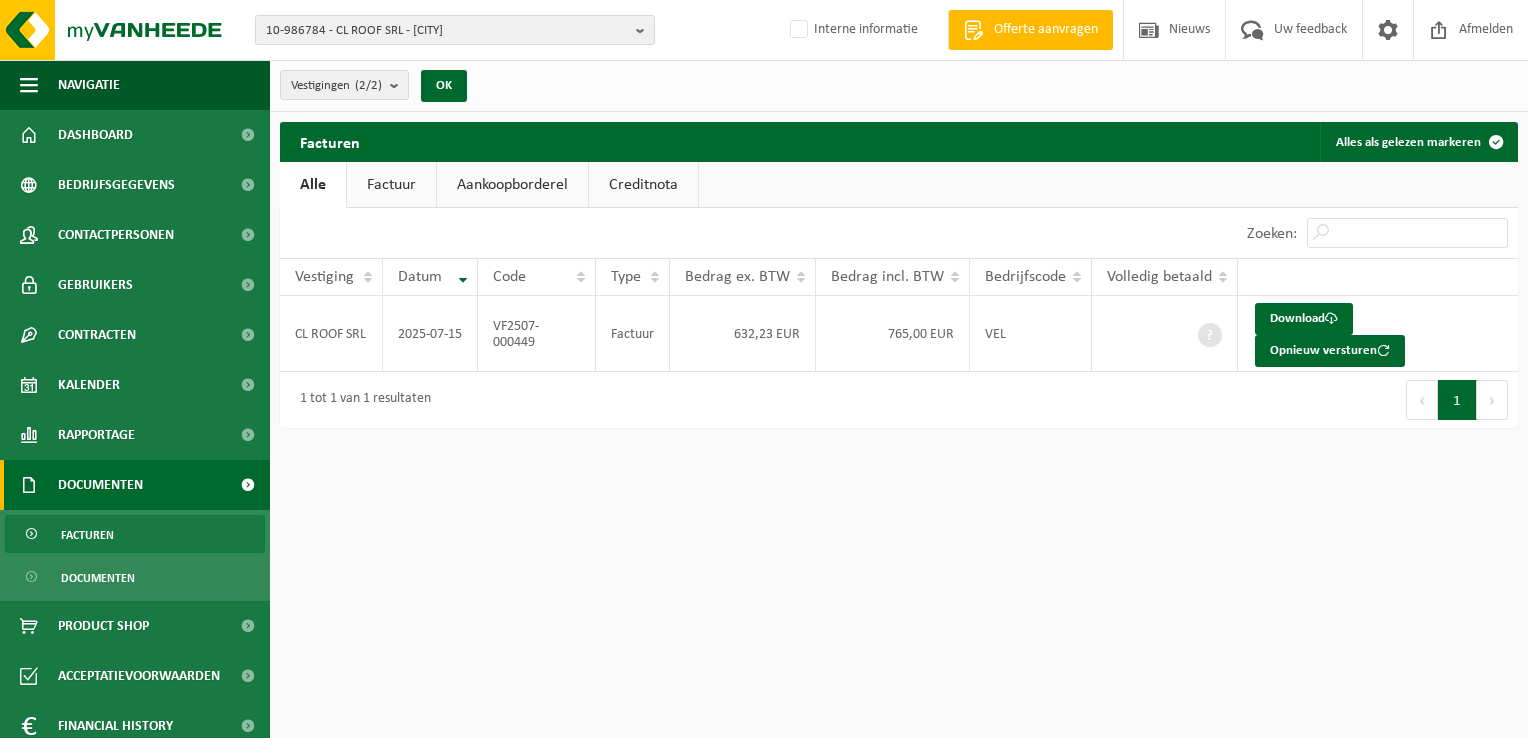 scroll, scrollTop: 0, scrollLeft: 0, axis: both 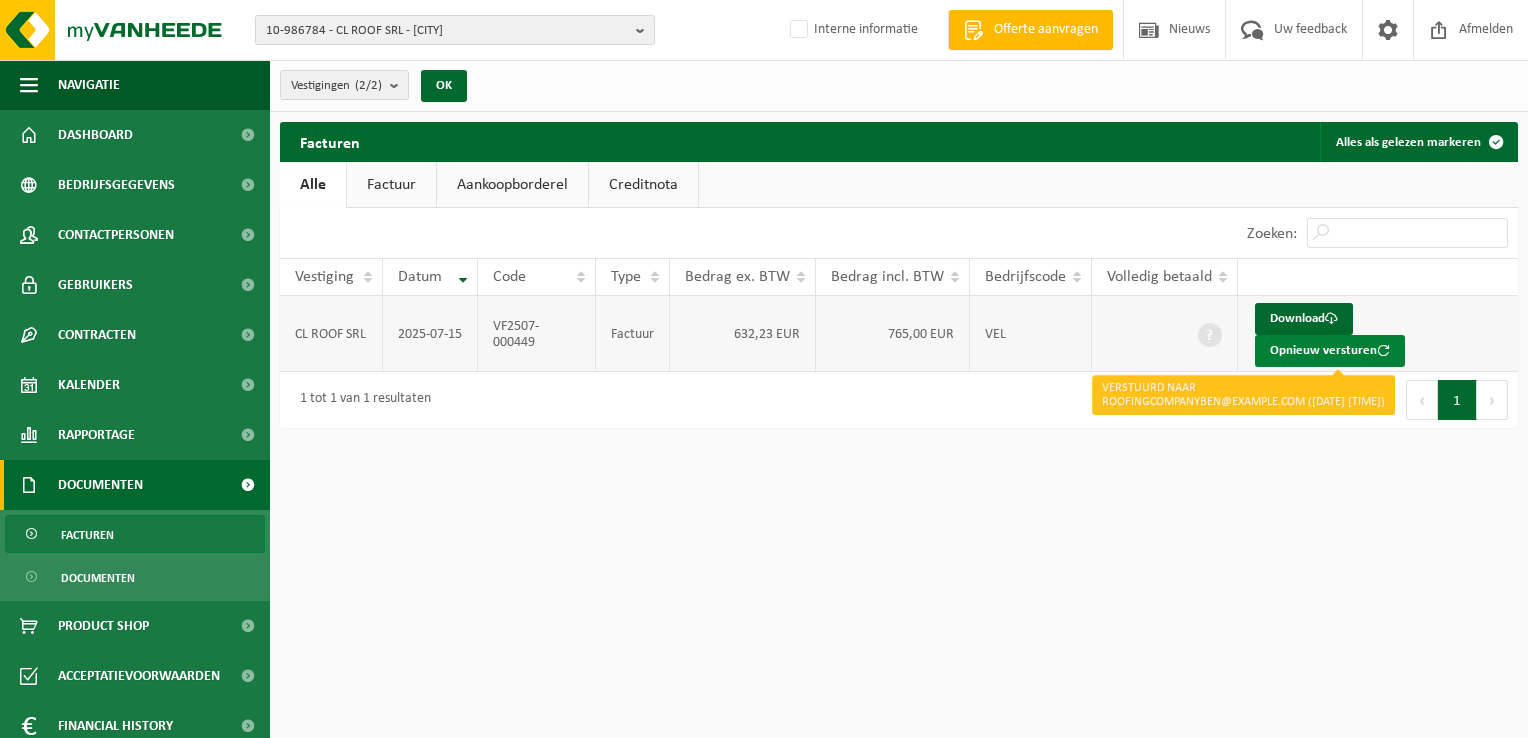 click on "Opnieuw versturen" at bounding box center [1330, 351] 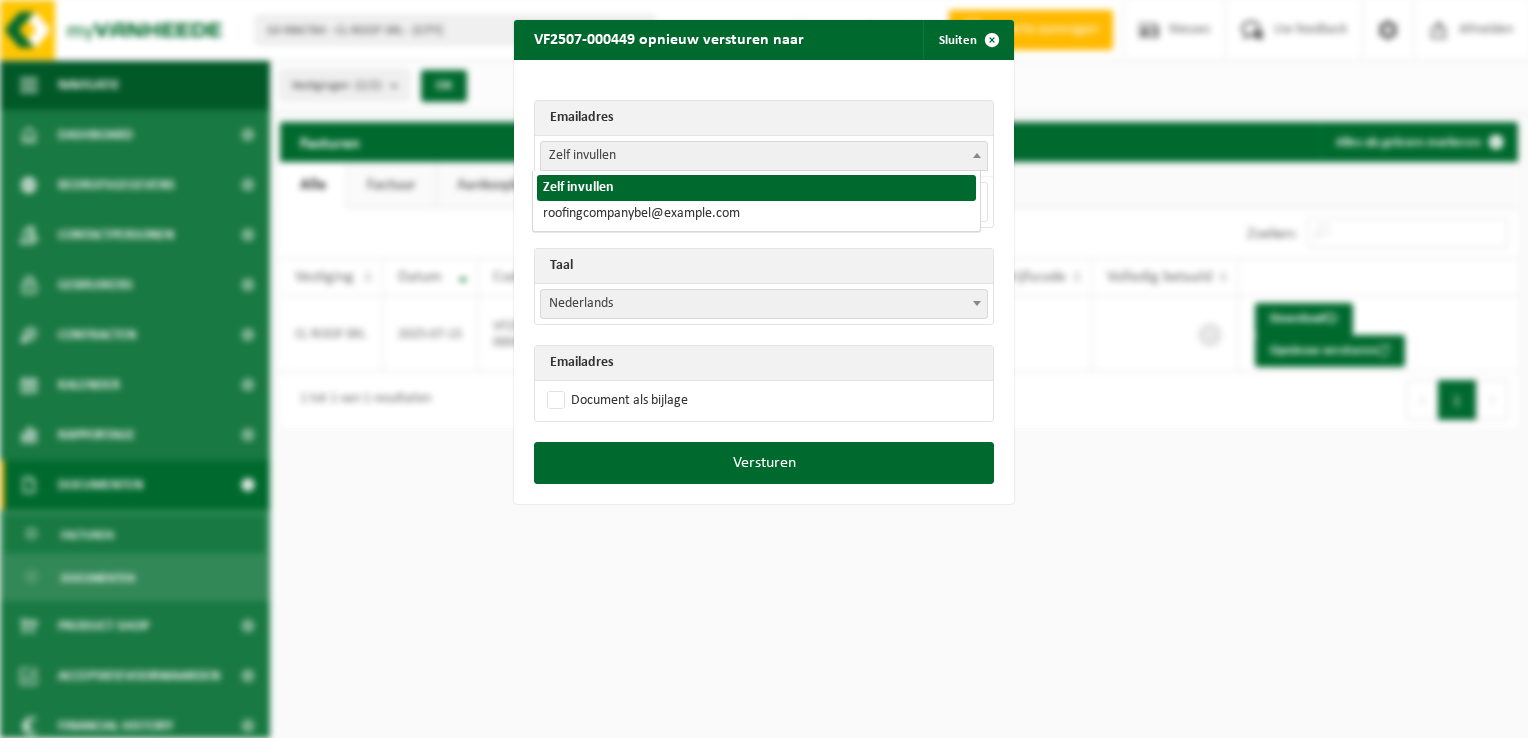 click on "Zelf invullen" at bounding box center [764, 156] 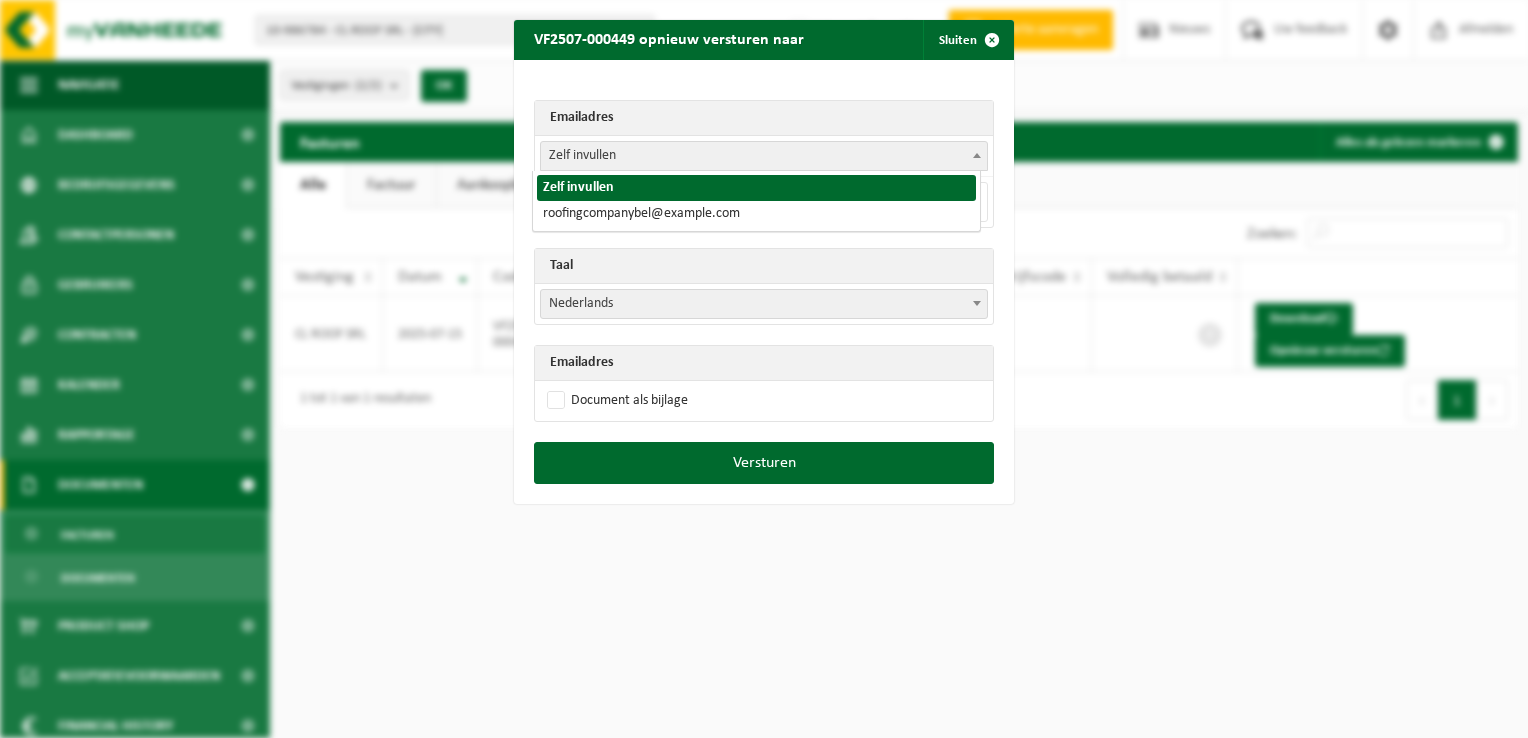 click on "Emailadres               Zelf invullen   roofingcompanybel@gmail.com   Zelf invullen                           Taal               Nederlands   Français   English   Nederlands                 Emailadres                Document als bijlage" at bounding box center [764, 251] 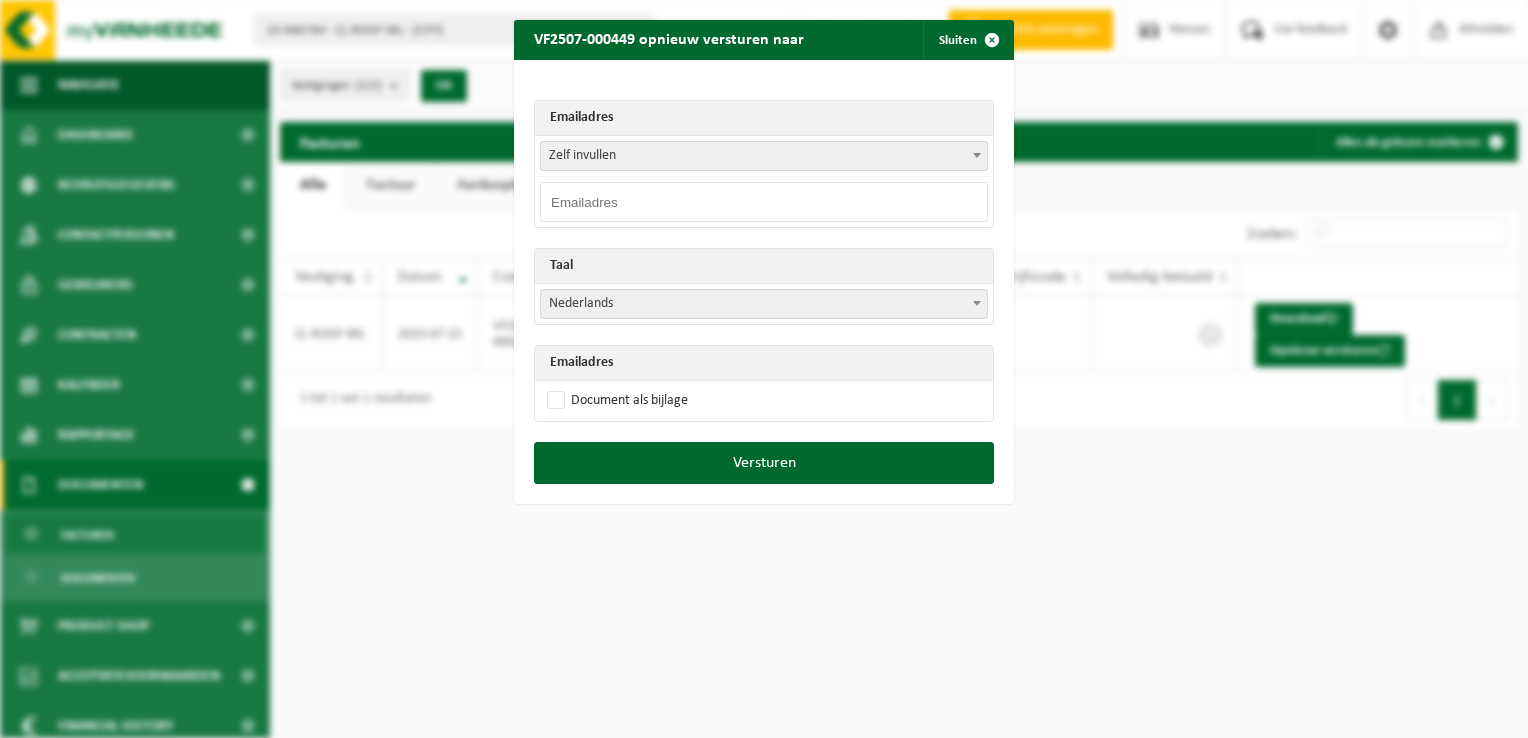 click at bounding box center (764, 202) 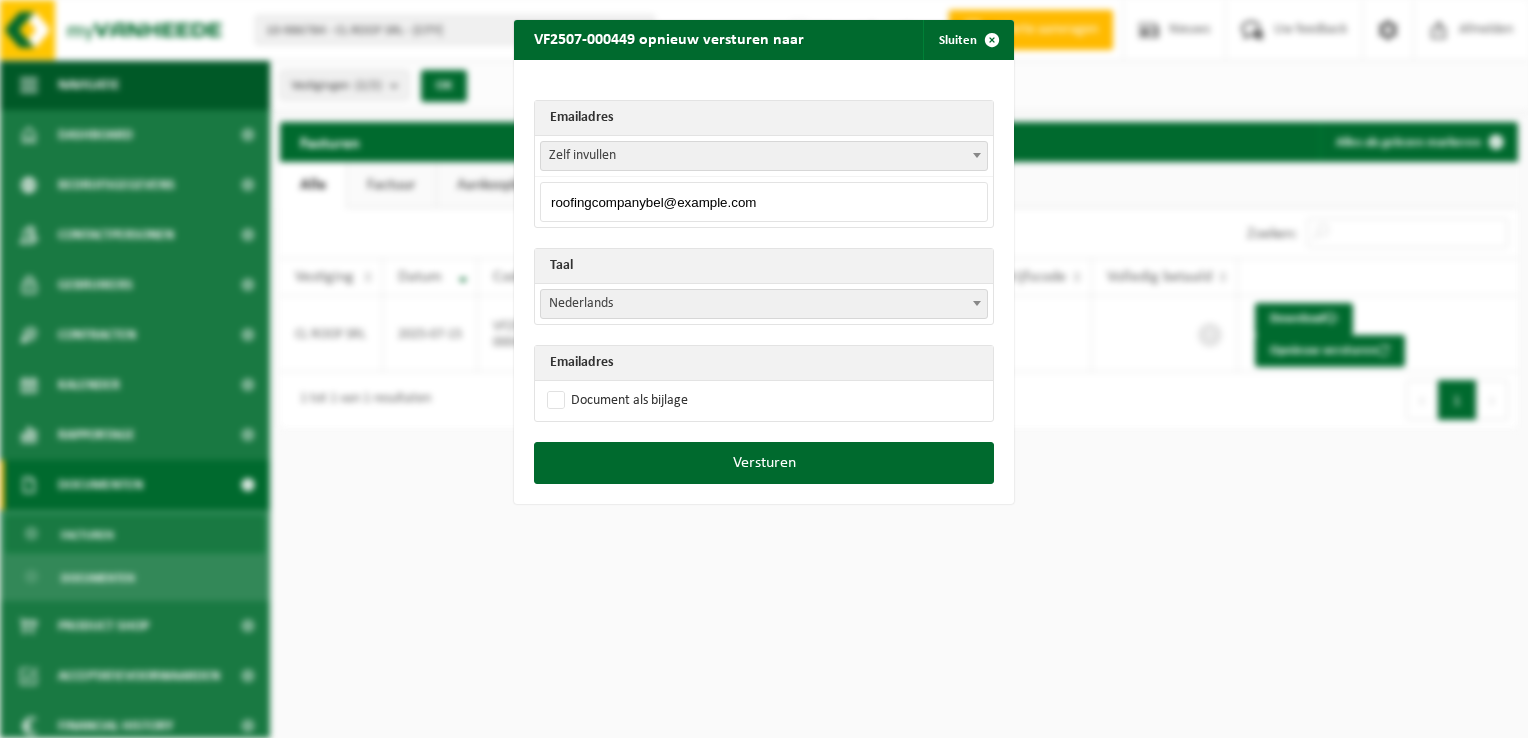 type on "roofingcompanybel@gmail.com" 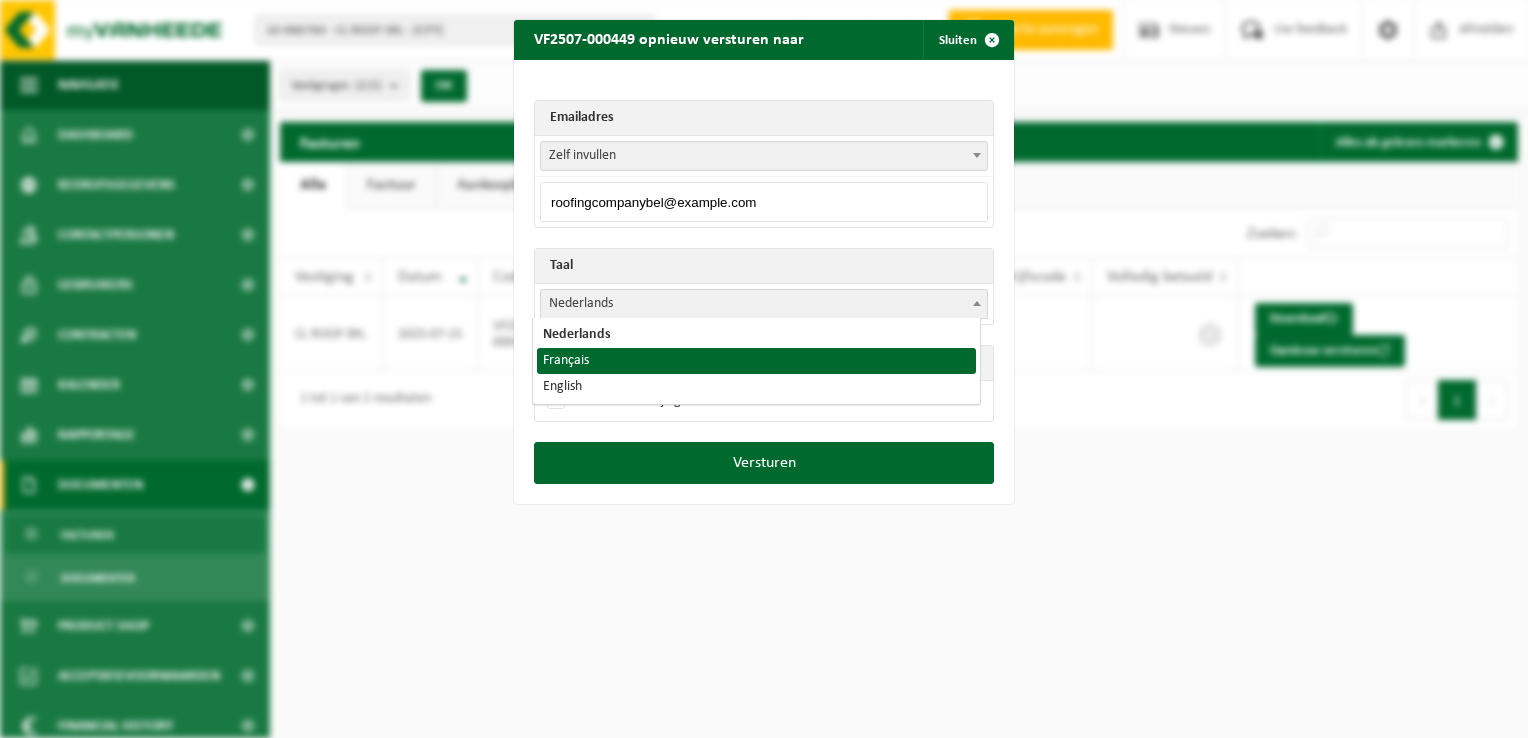 select on "fr" 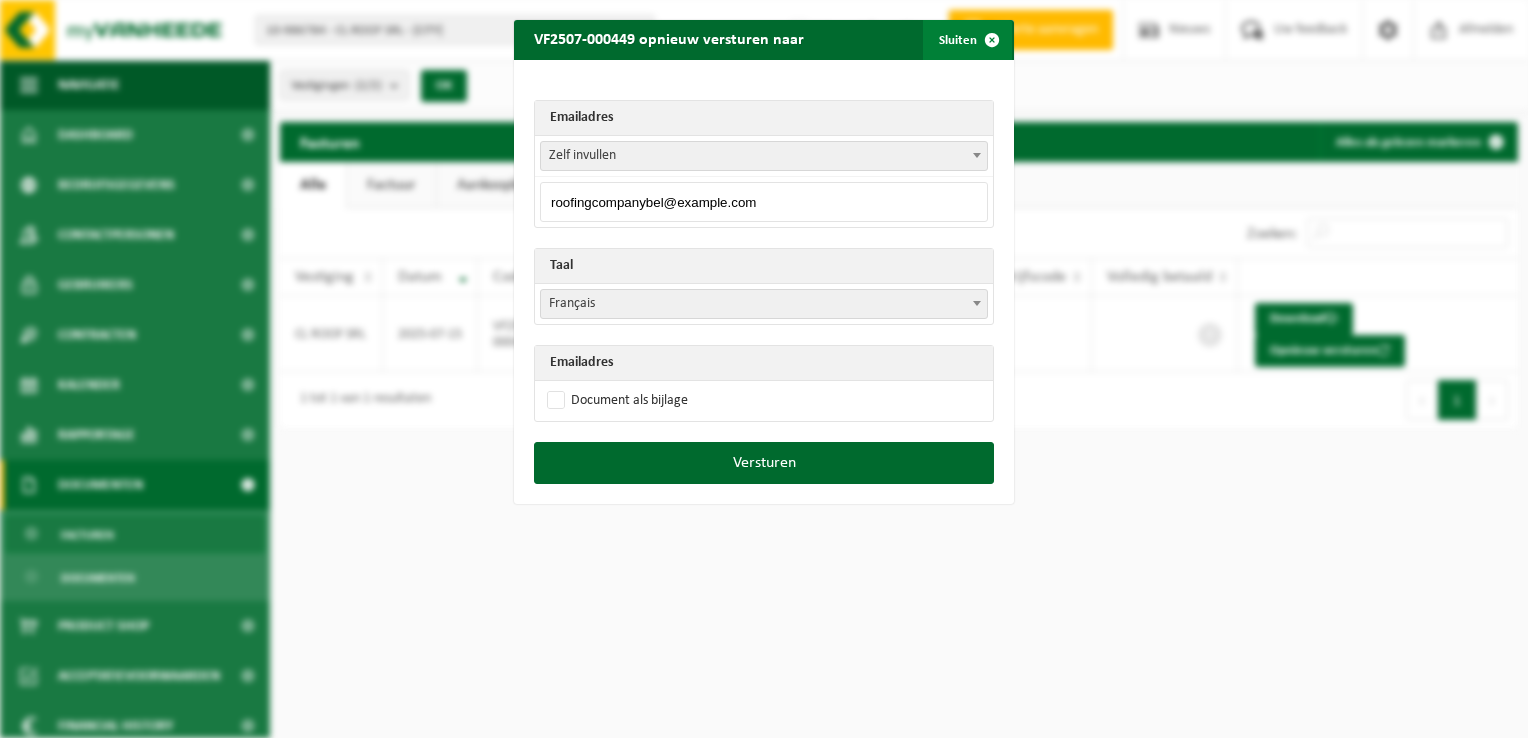 click at bounding box center (992, 40) 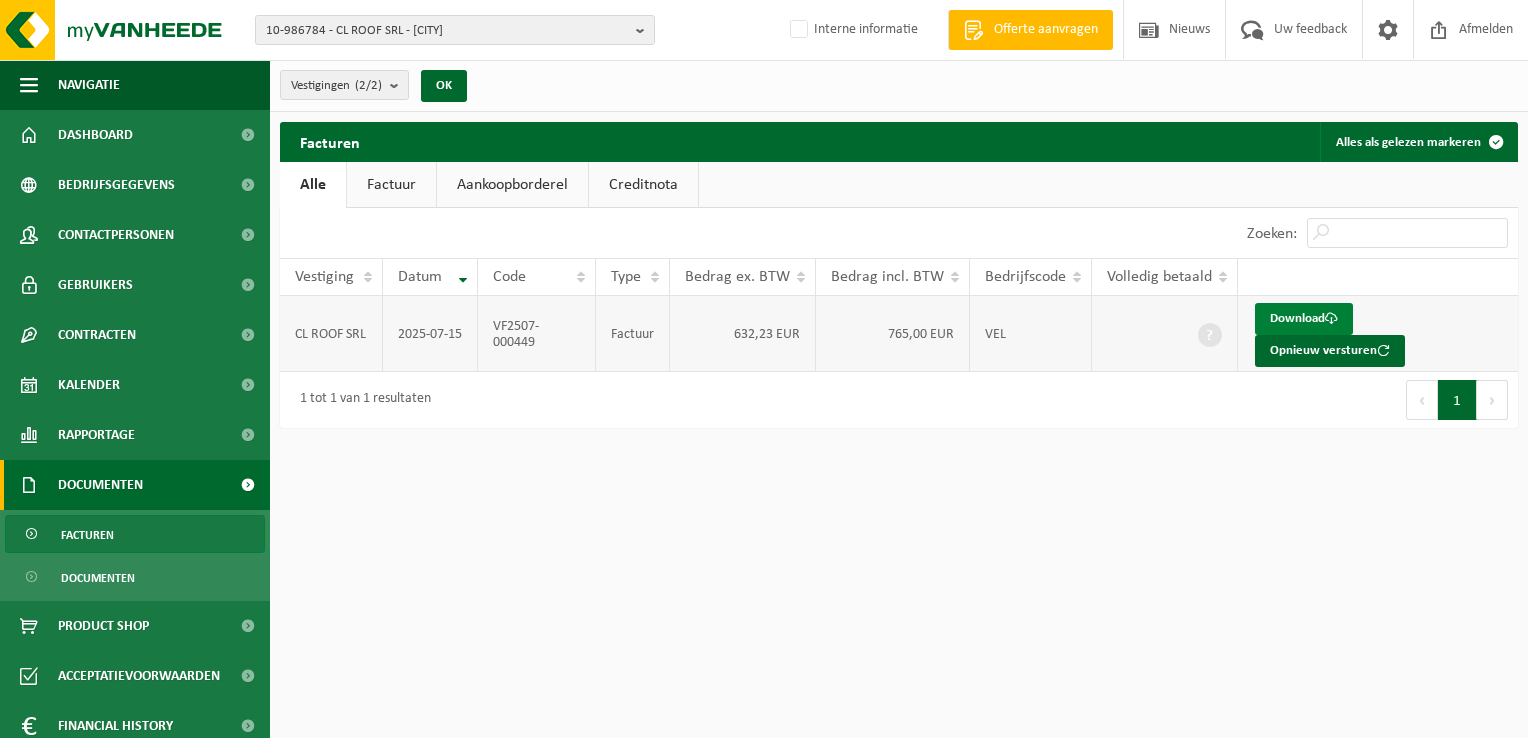 click on "Download" at bounding box center (1304, 319) 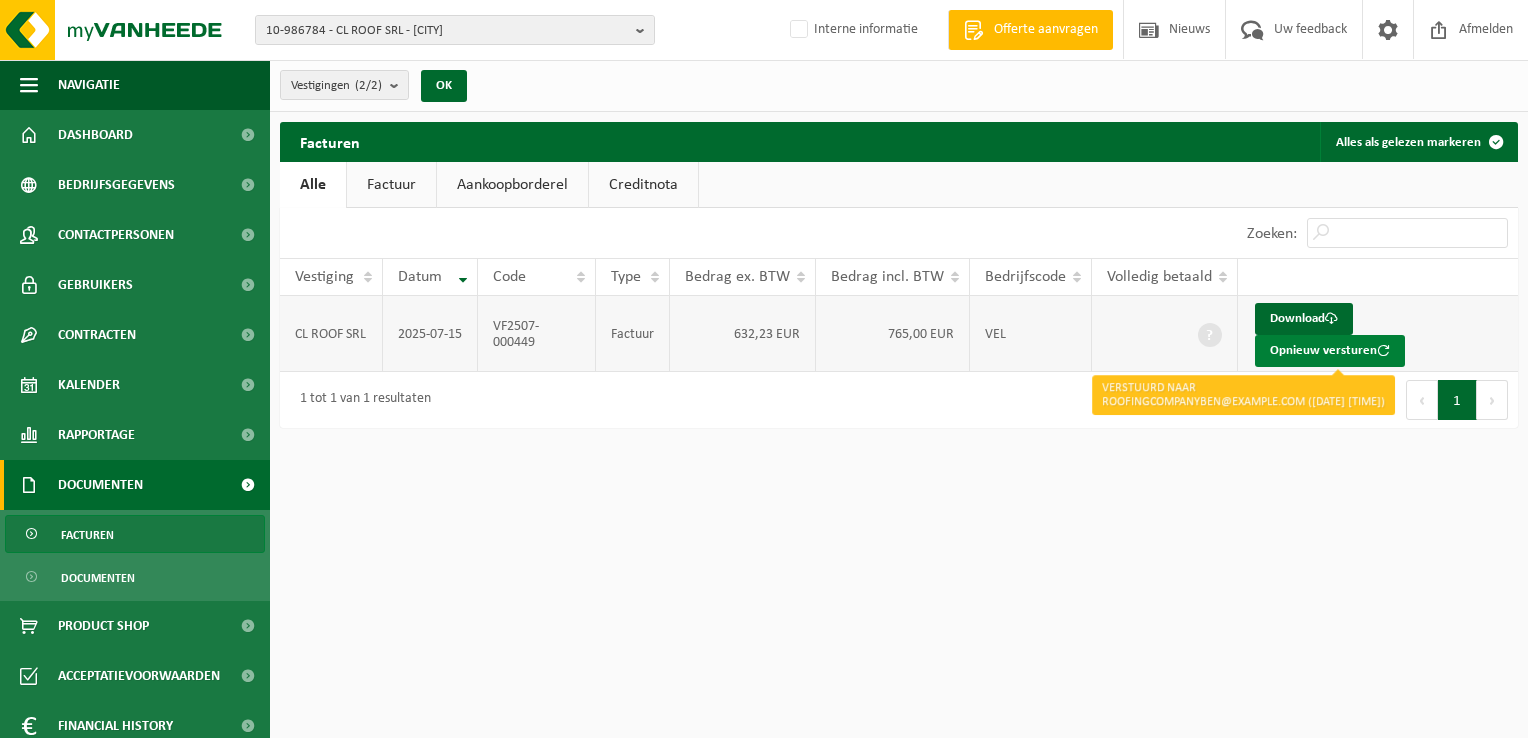 click on "Opnieuw versturen" at bounding box center [1330, 351] 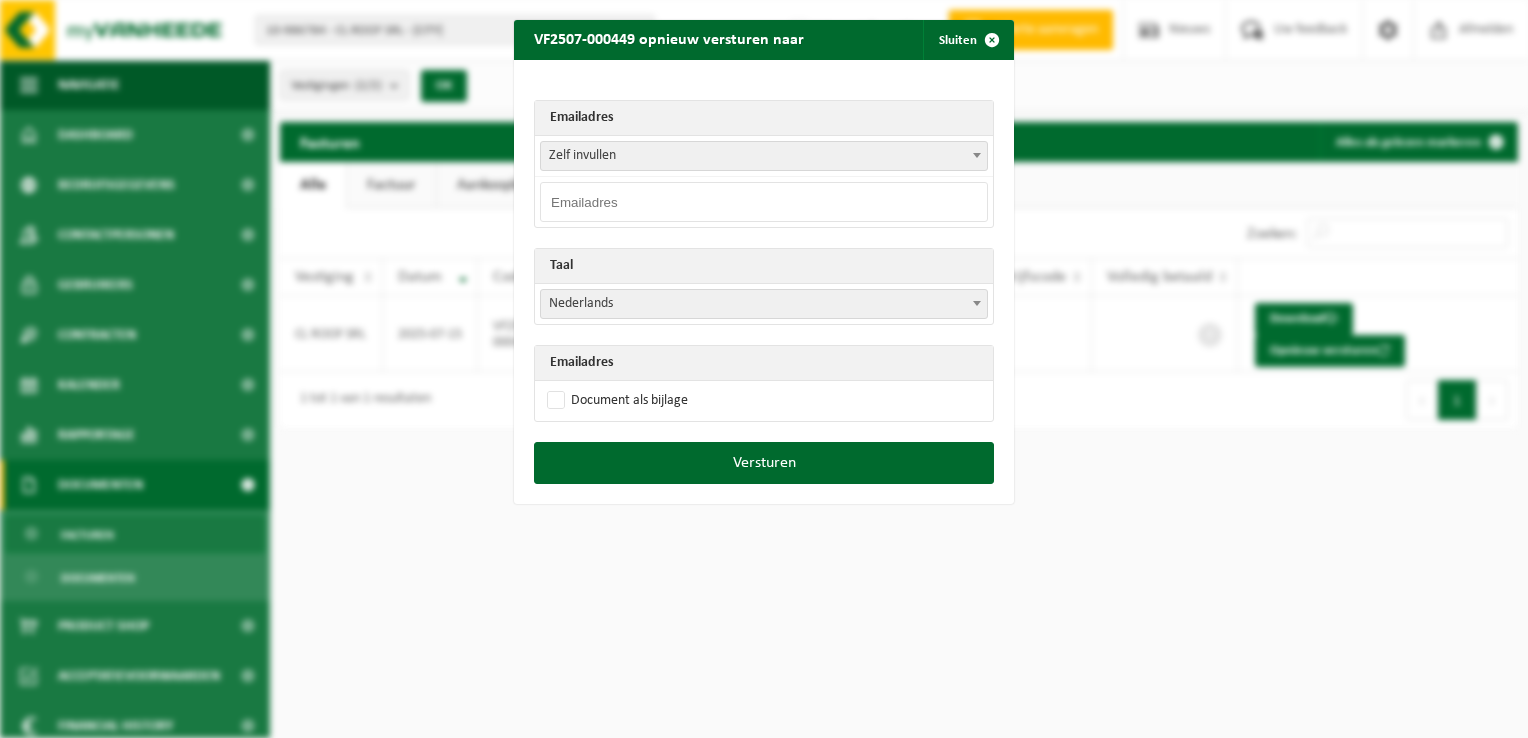 click at bounding box center [764, 202] 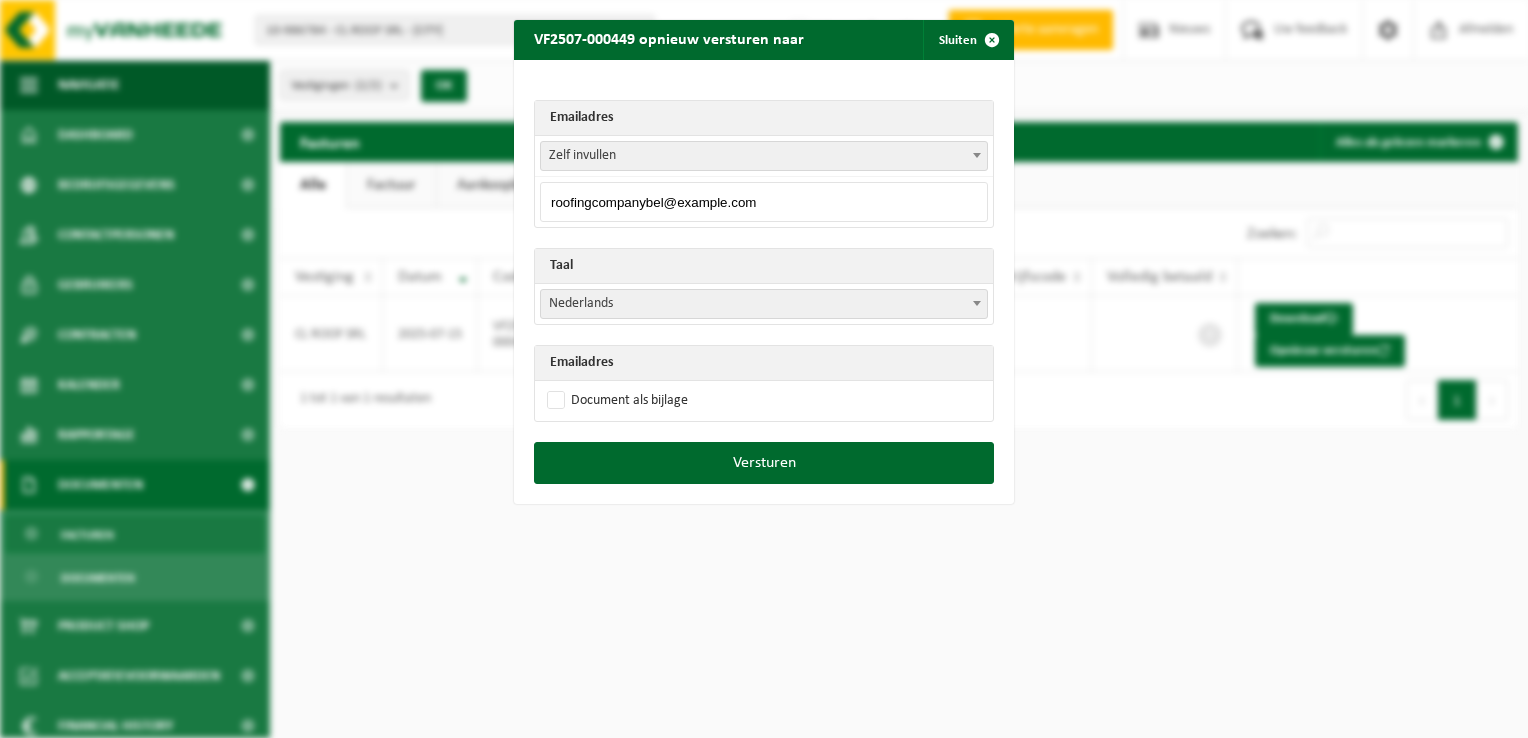 type on "roofingcompanybel@gmail.com" 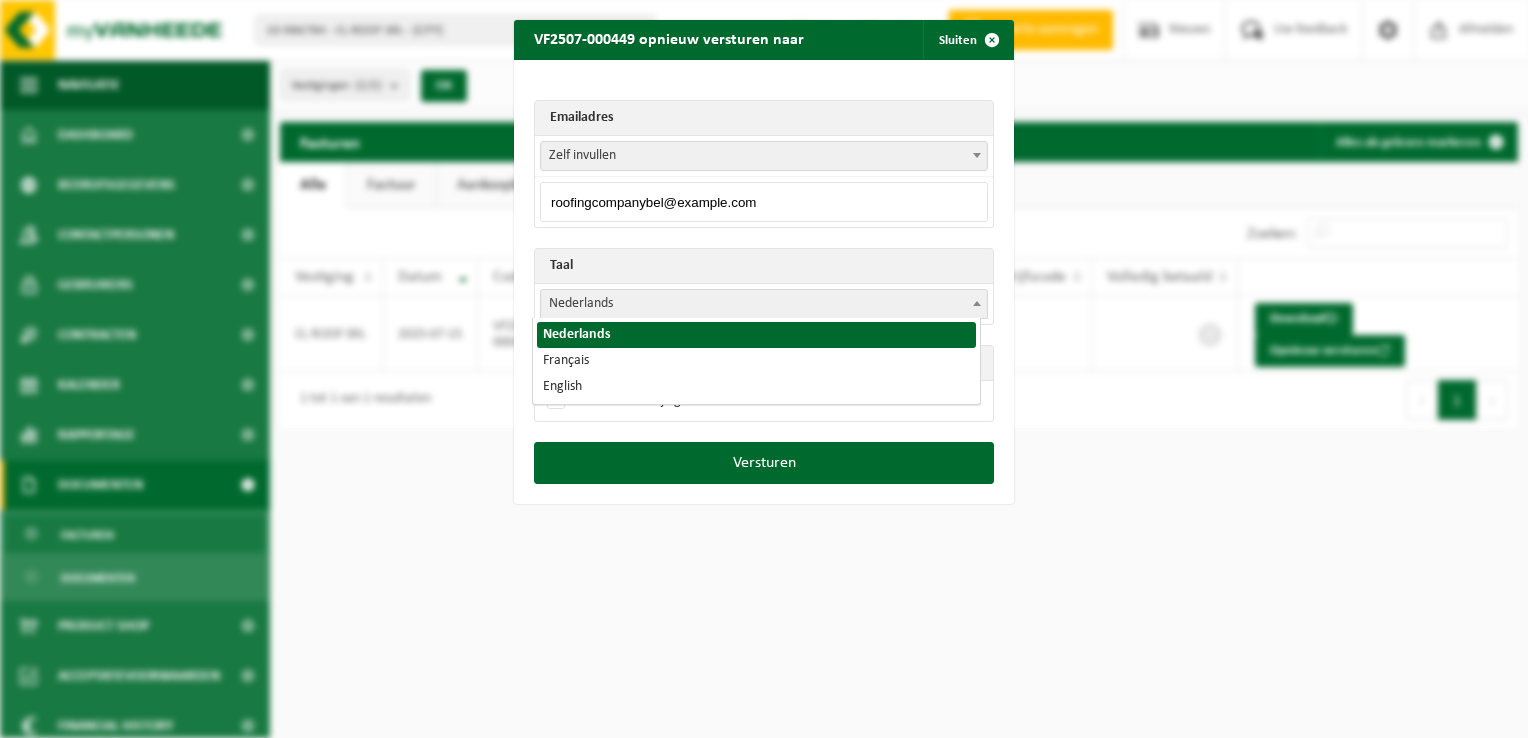 click on "Nederlands" at bounding box center [764, 304] 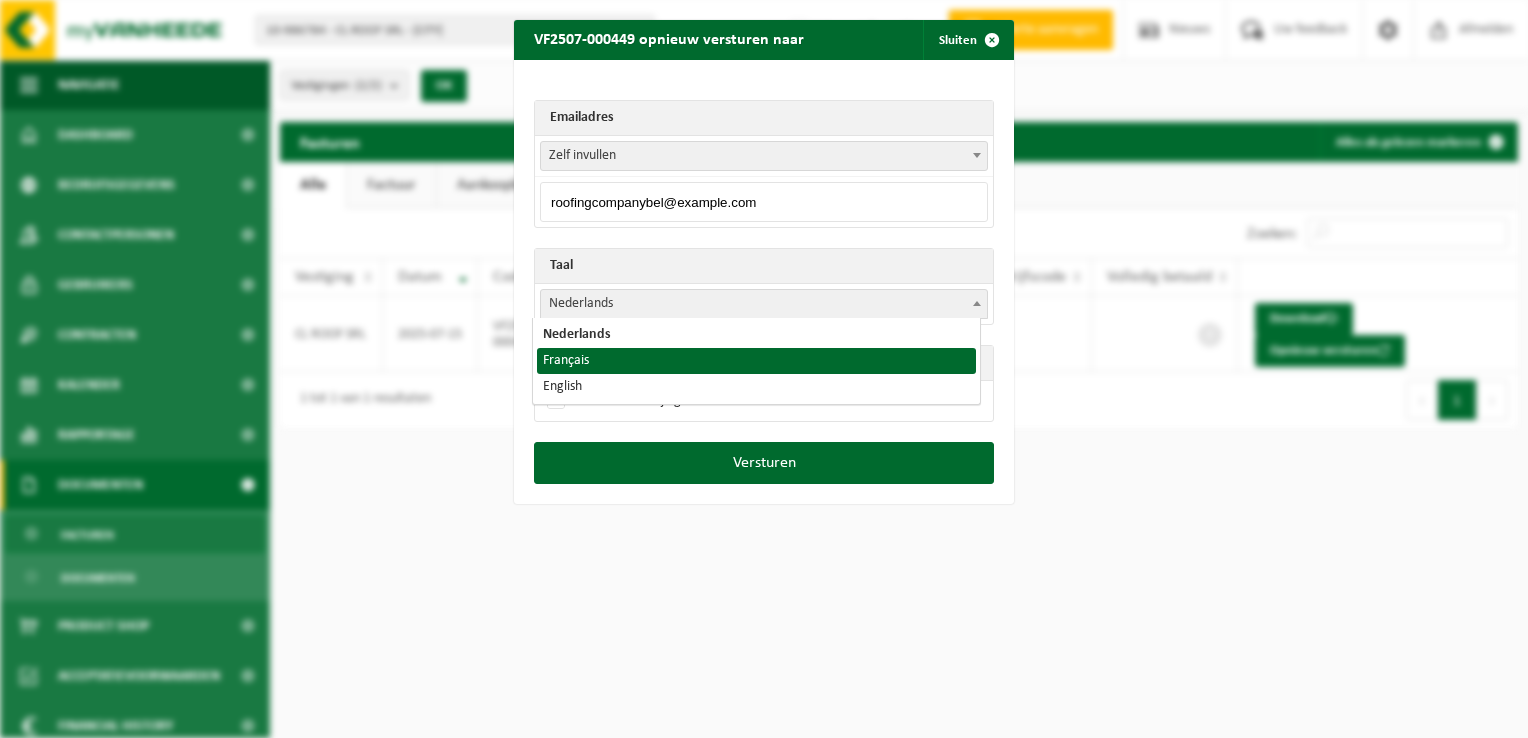 select on "fr" 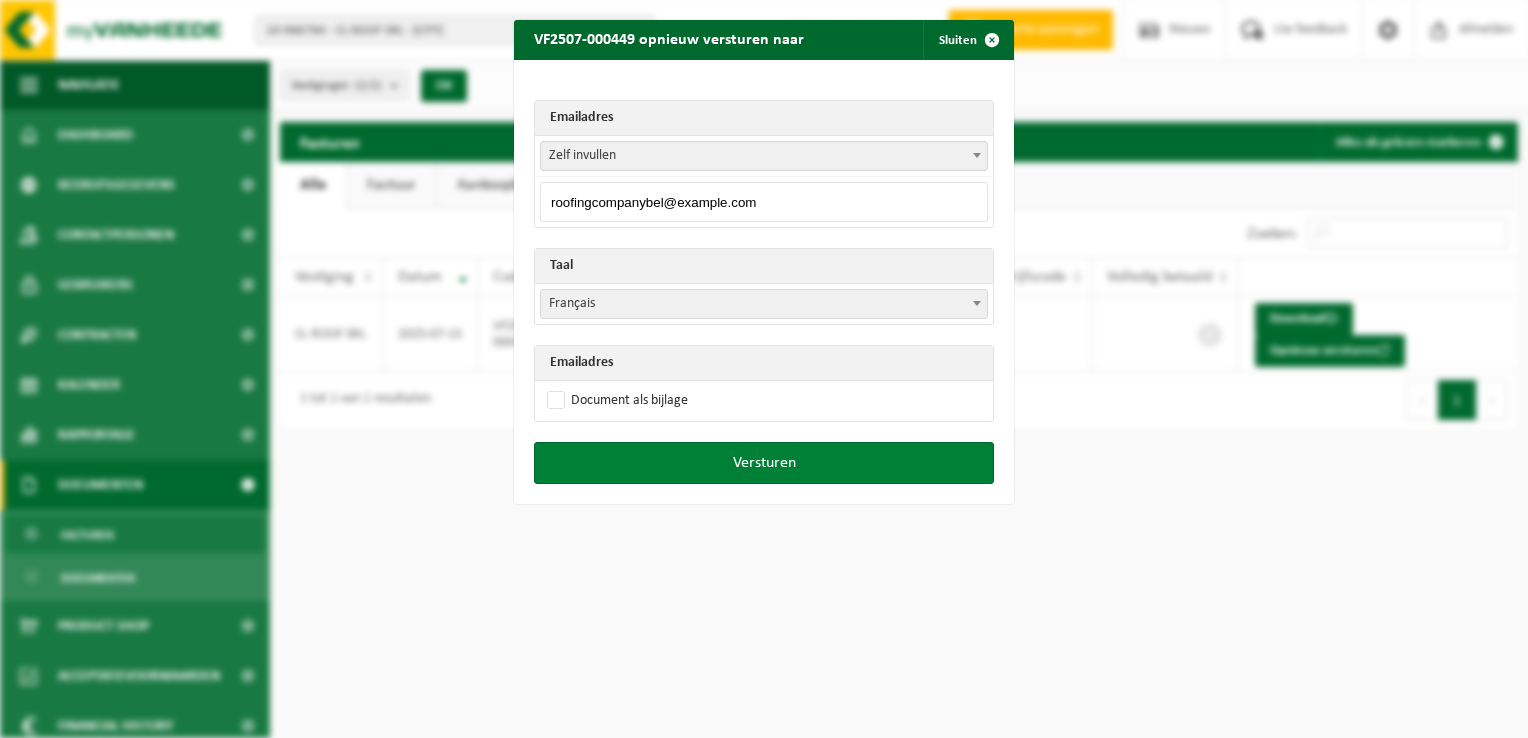 click on "Versturen" at bounding box center (764, 463) 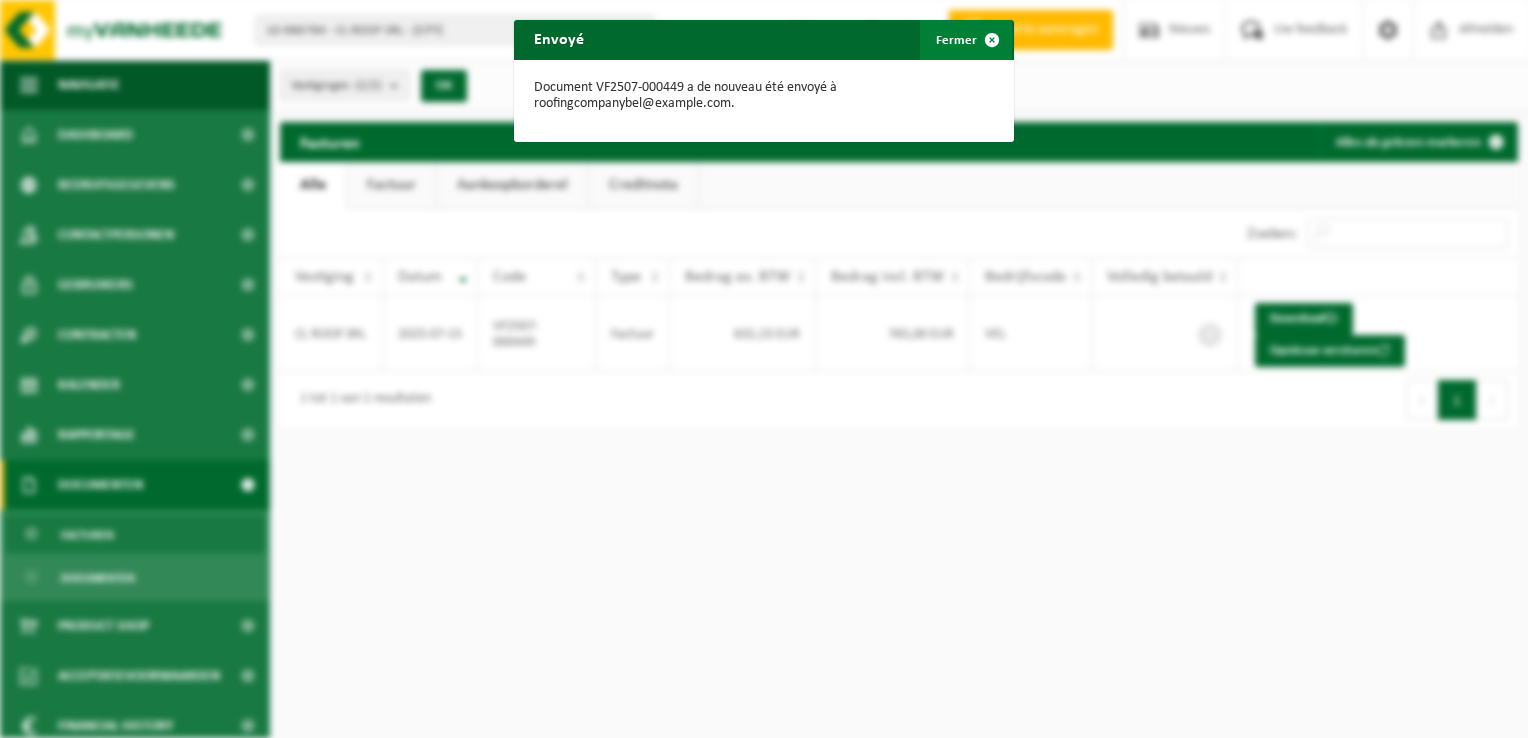 click at bounding box center (992, 40) 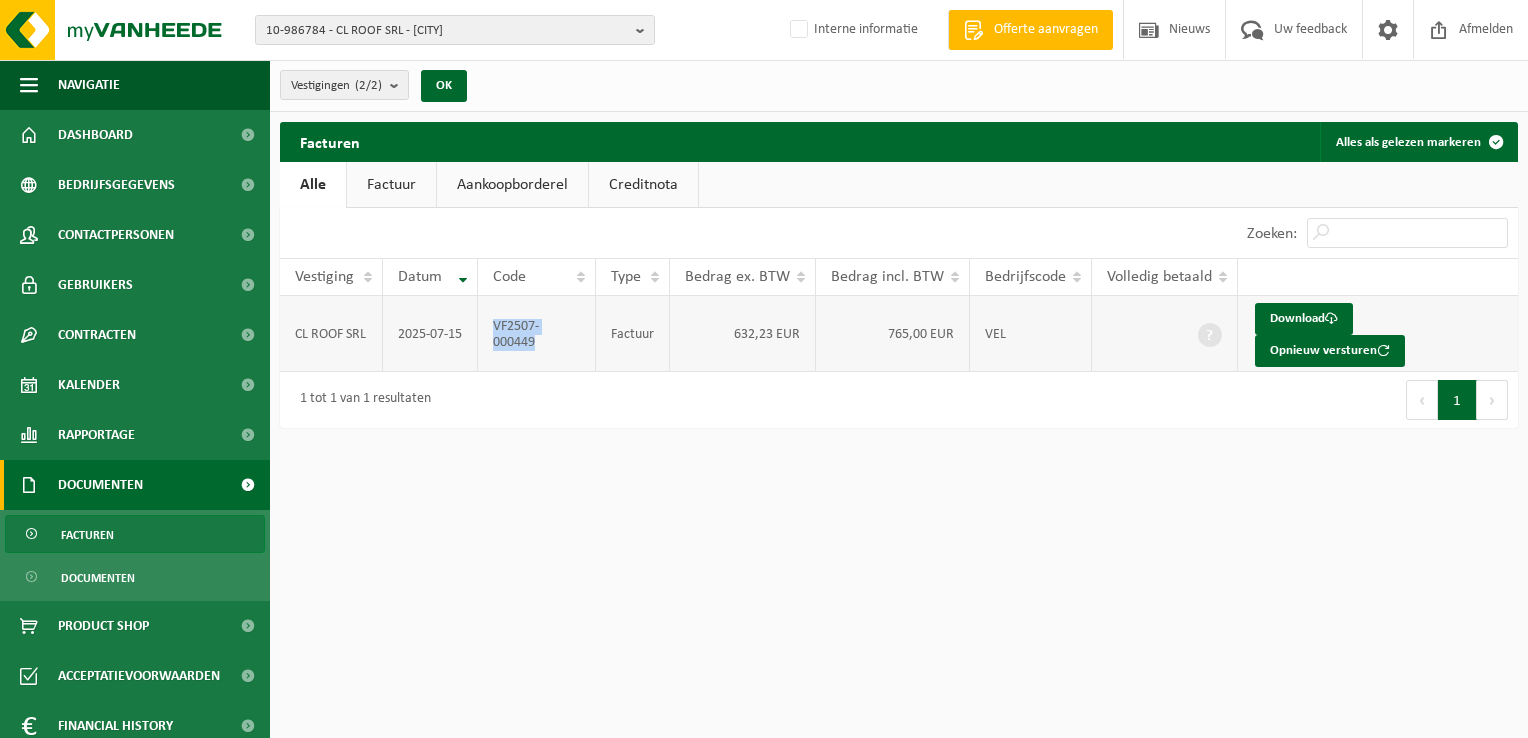 drag, startPoint x: 559, startPoint y: 343, endPoint x: 496, endPoint y: 327, distance: 65 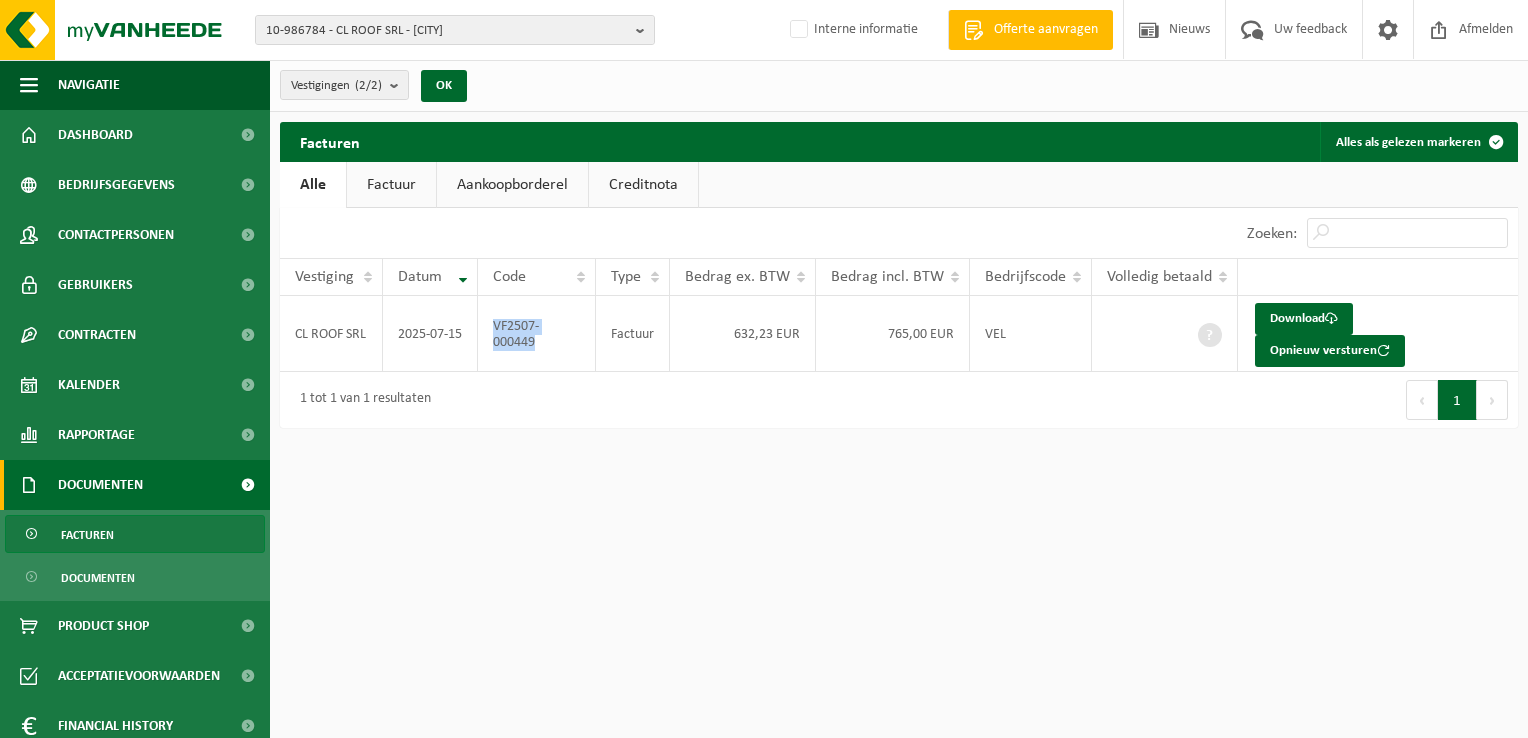 copy on "VF2507-000449" 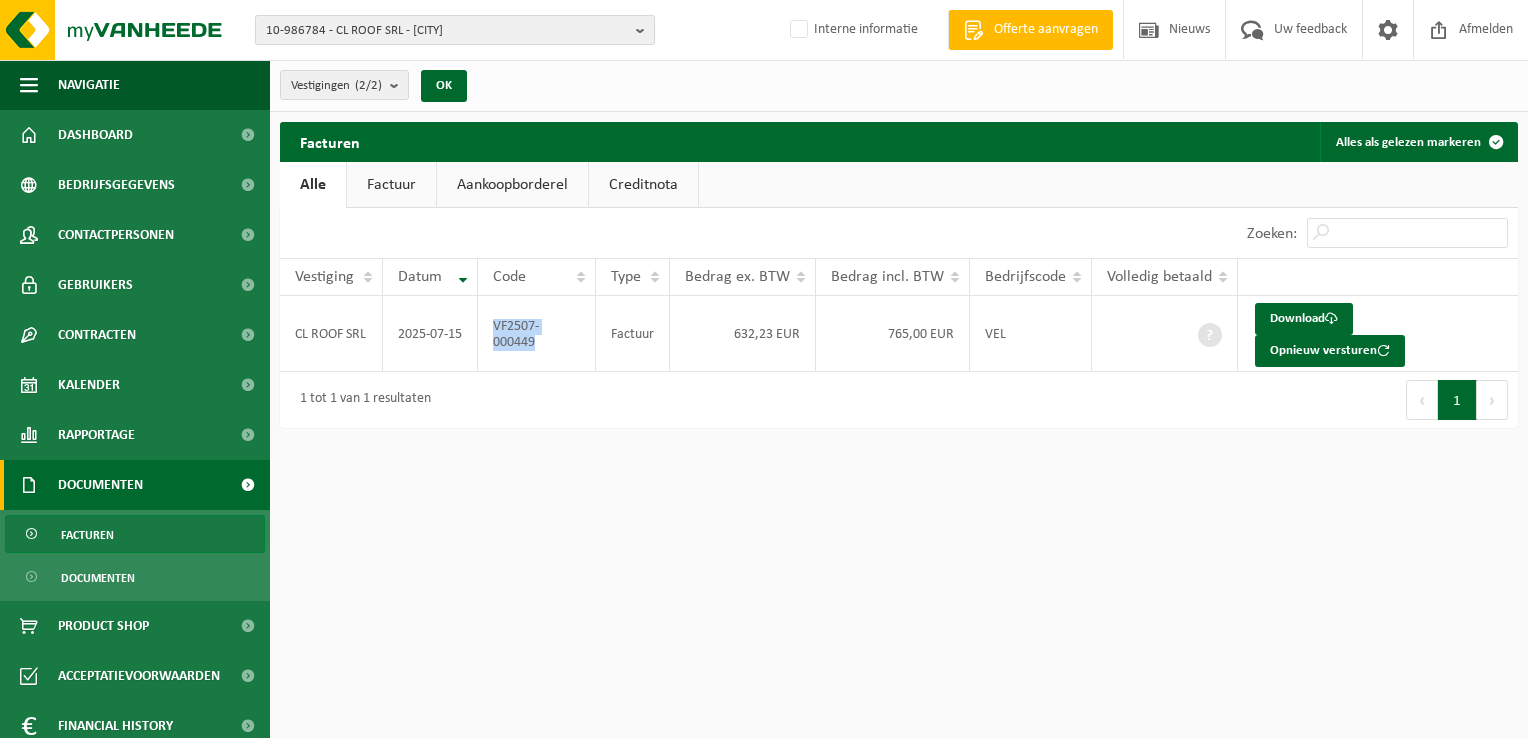 click on "10-986784 - CL ROOF SRL - ETTERBEEK" at bounding box center (447, 31) 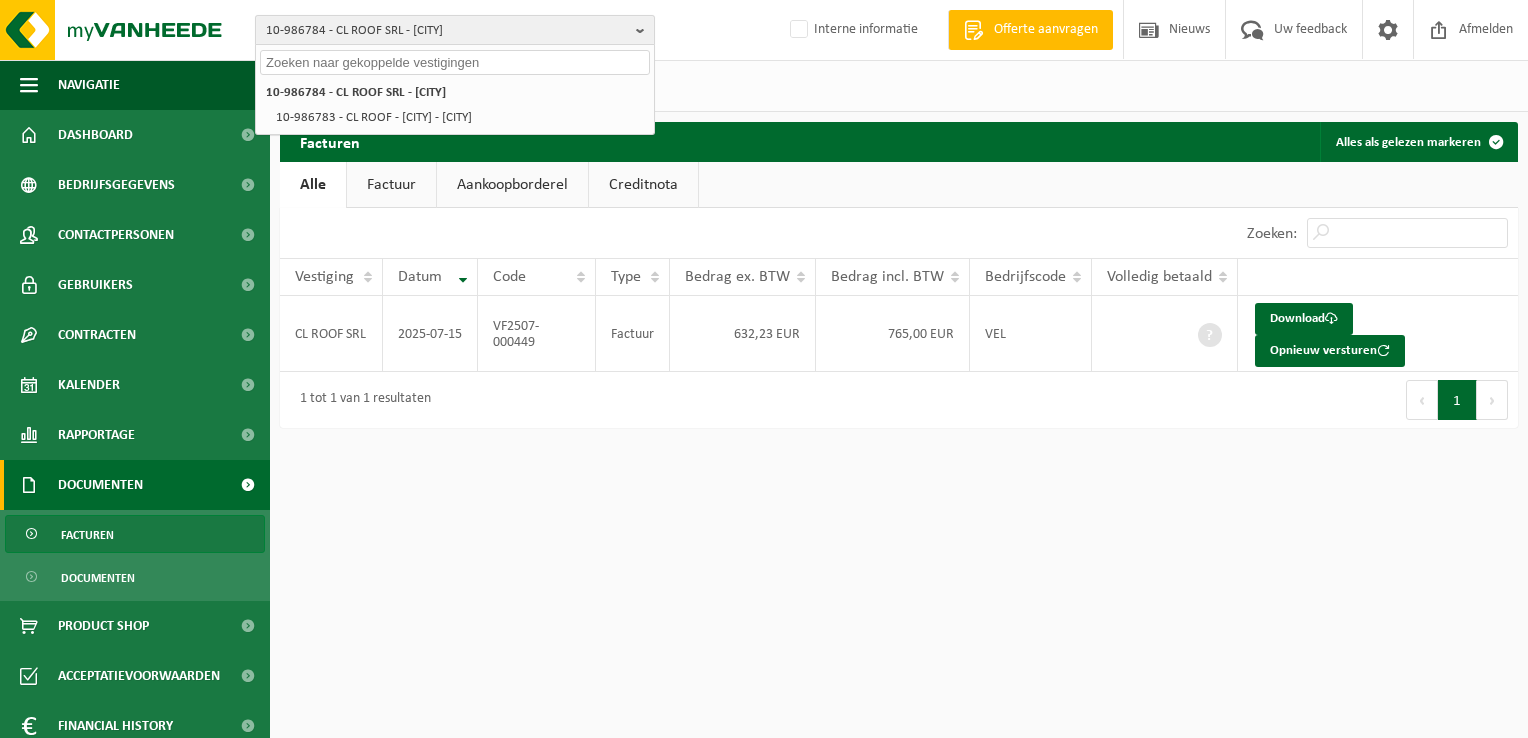 paste on "10-902389" 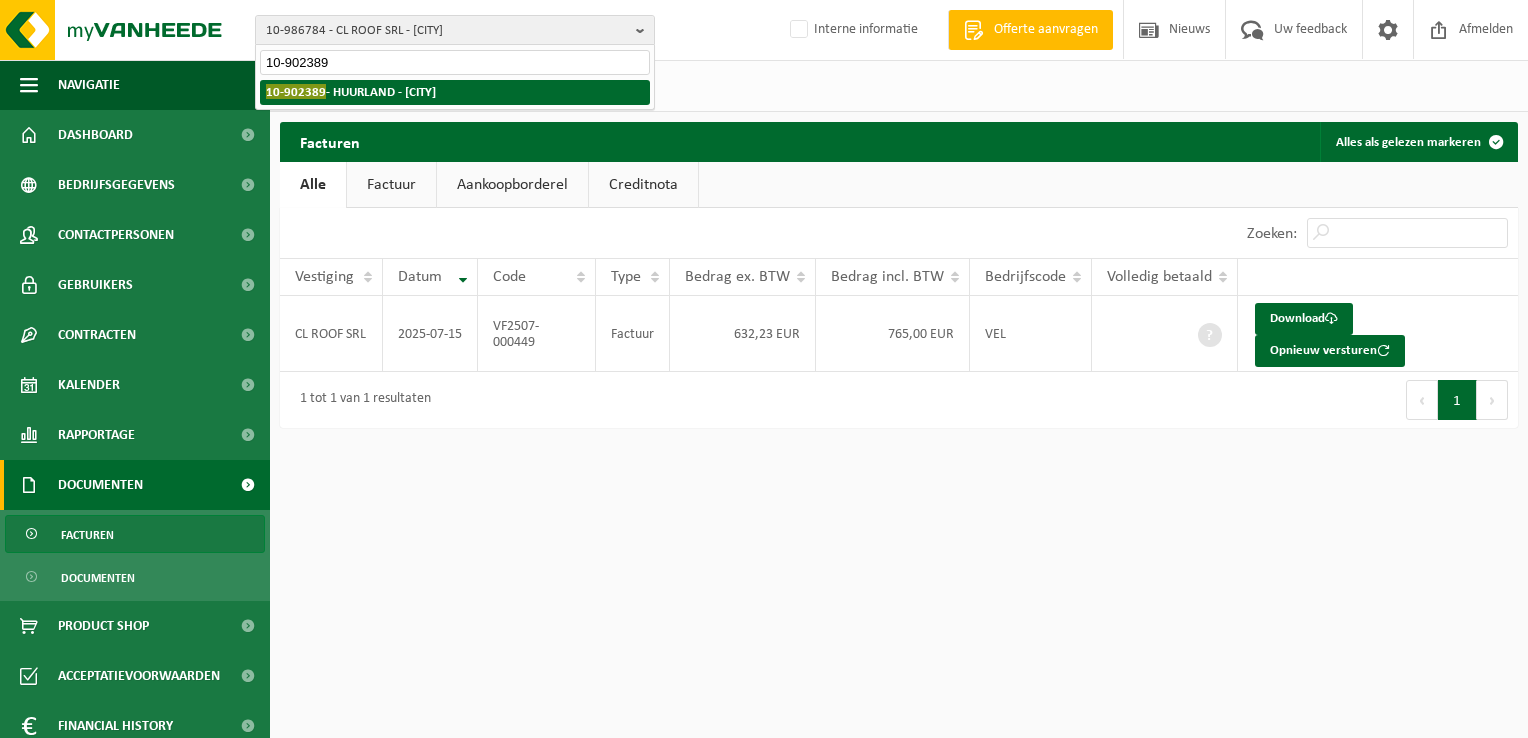 type on "10-902389" 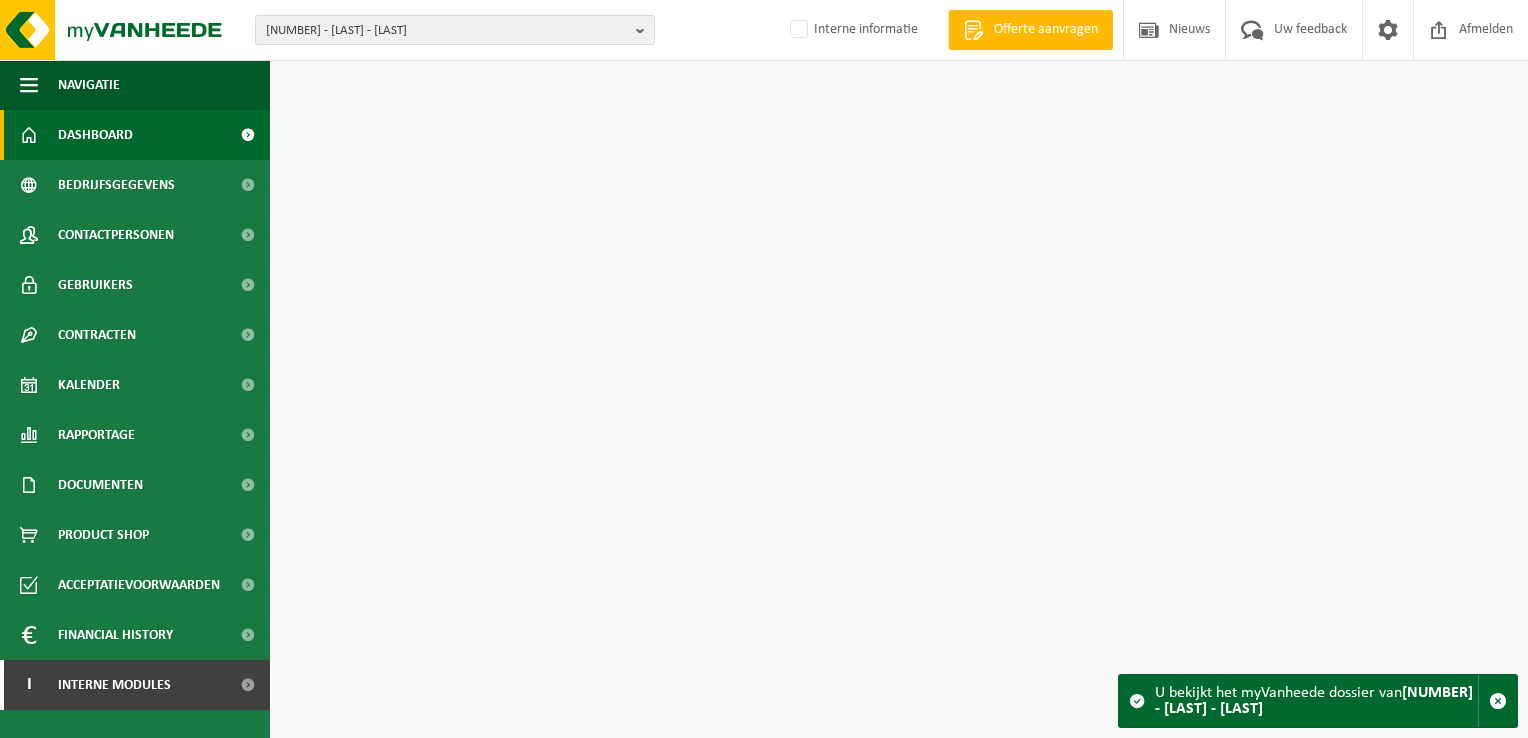 scroll, scrollTop: 0, scrollLeft: 0, axis: both 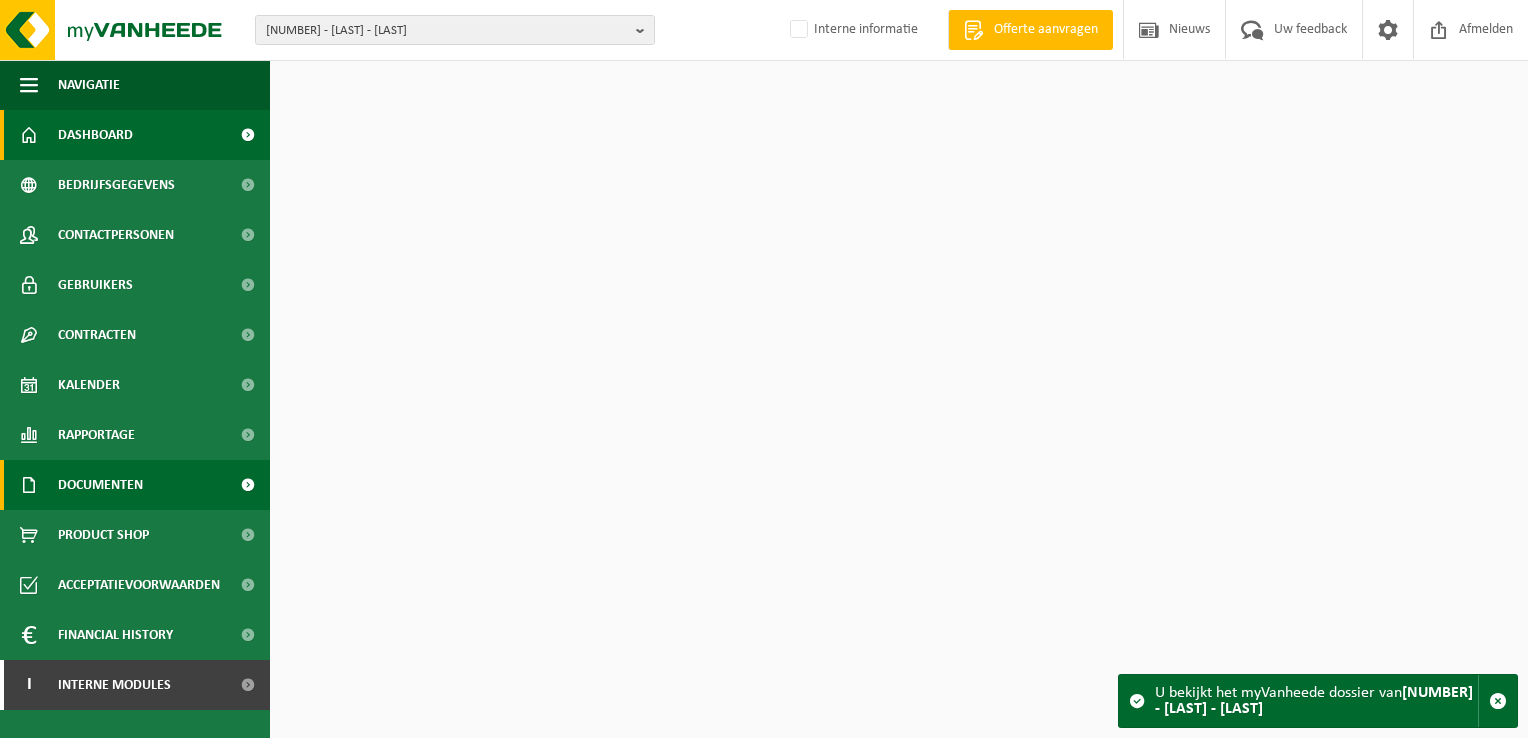 click on "Documenten" at bounding box center [135, 485] 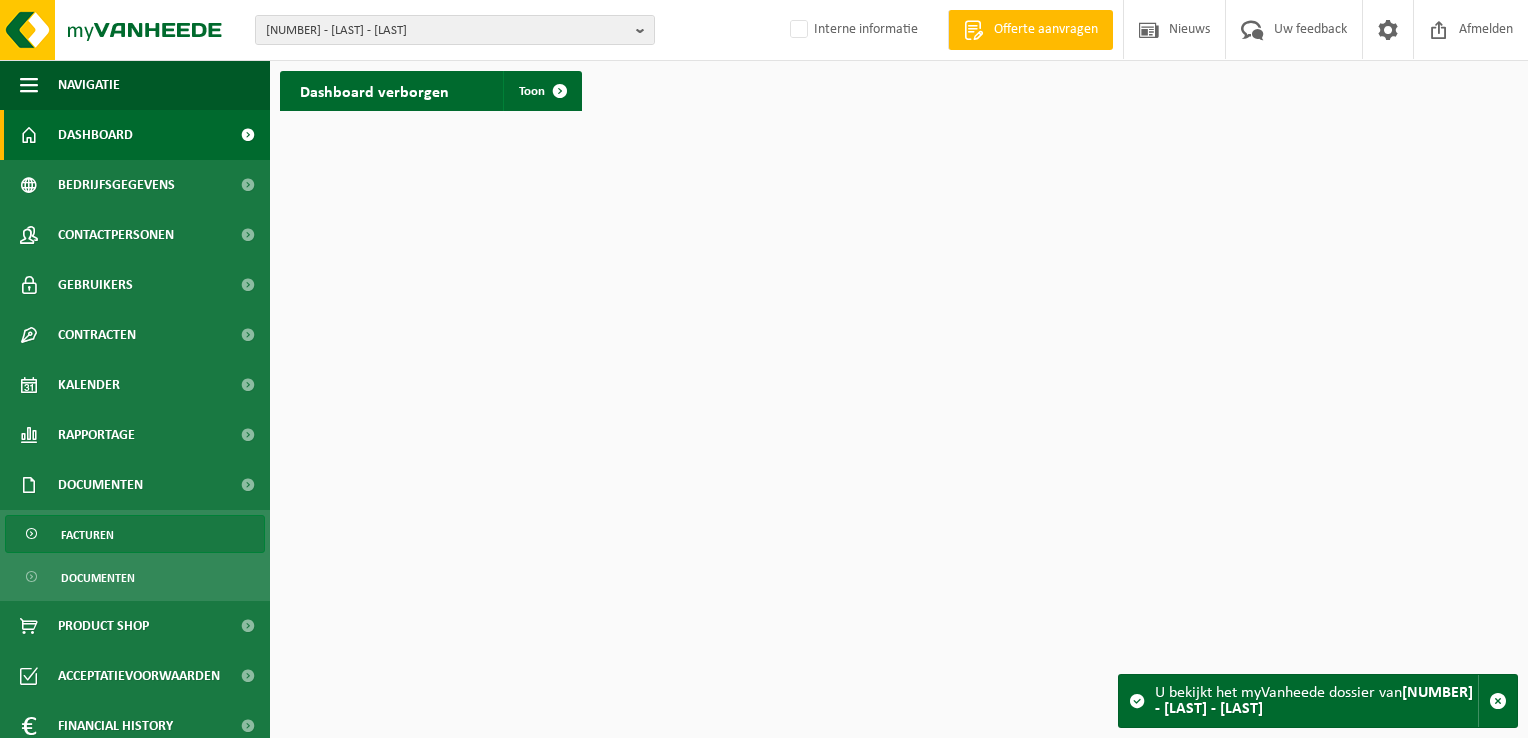 click on "Facturen" at bounding box center [135, 534] 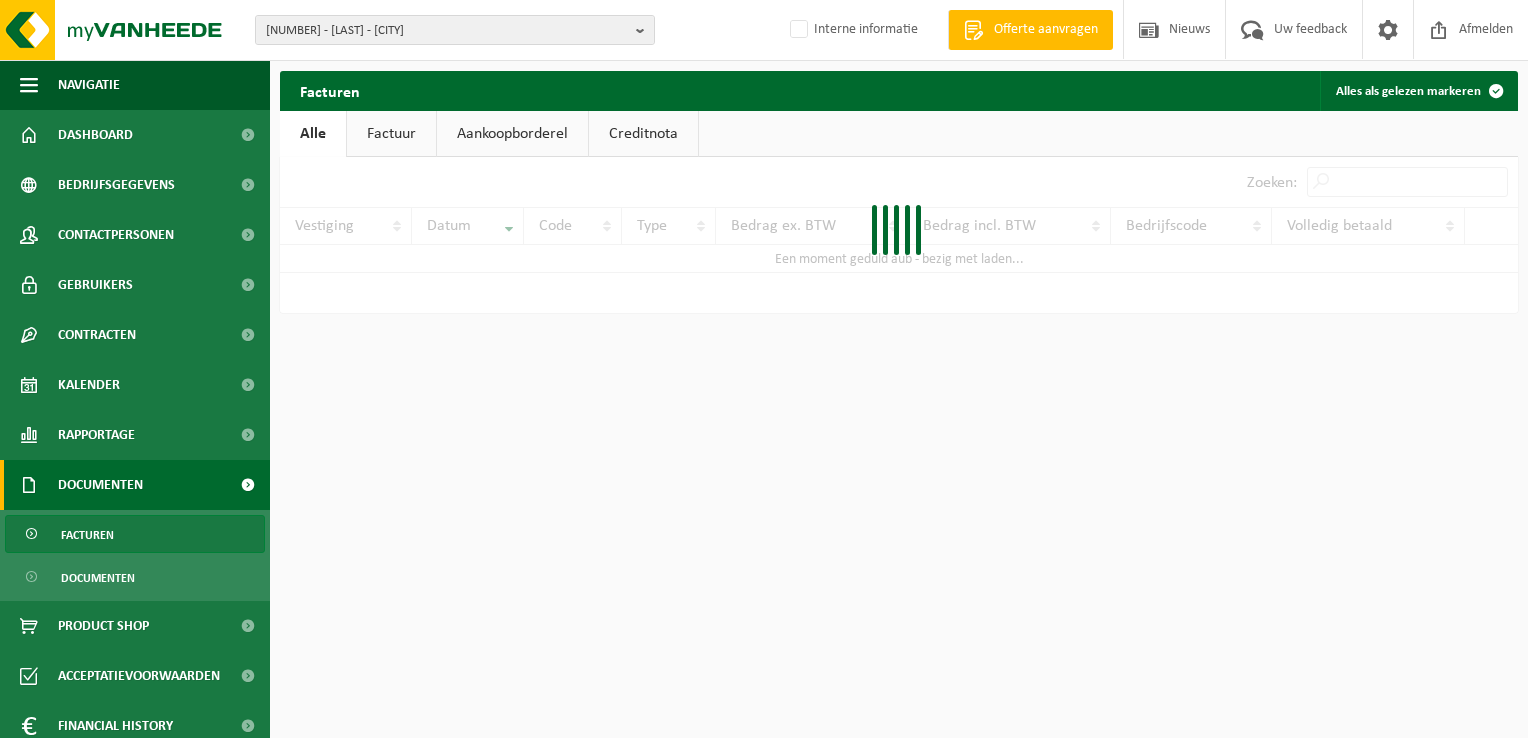 scroll, scrollTop: 0, scrollLeft: 0, axis: both 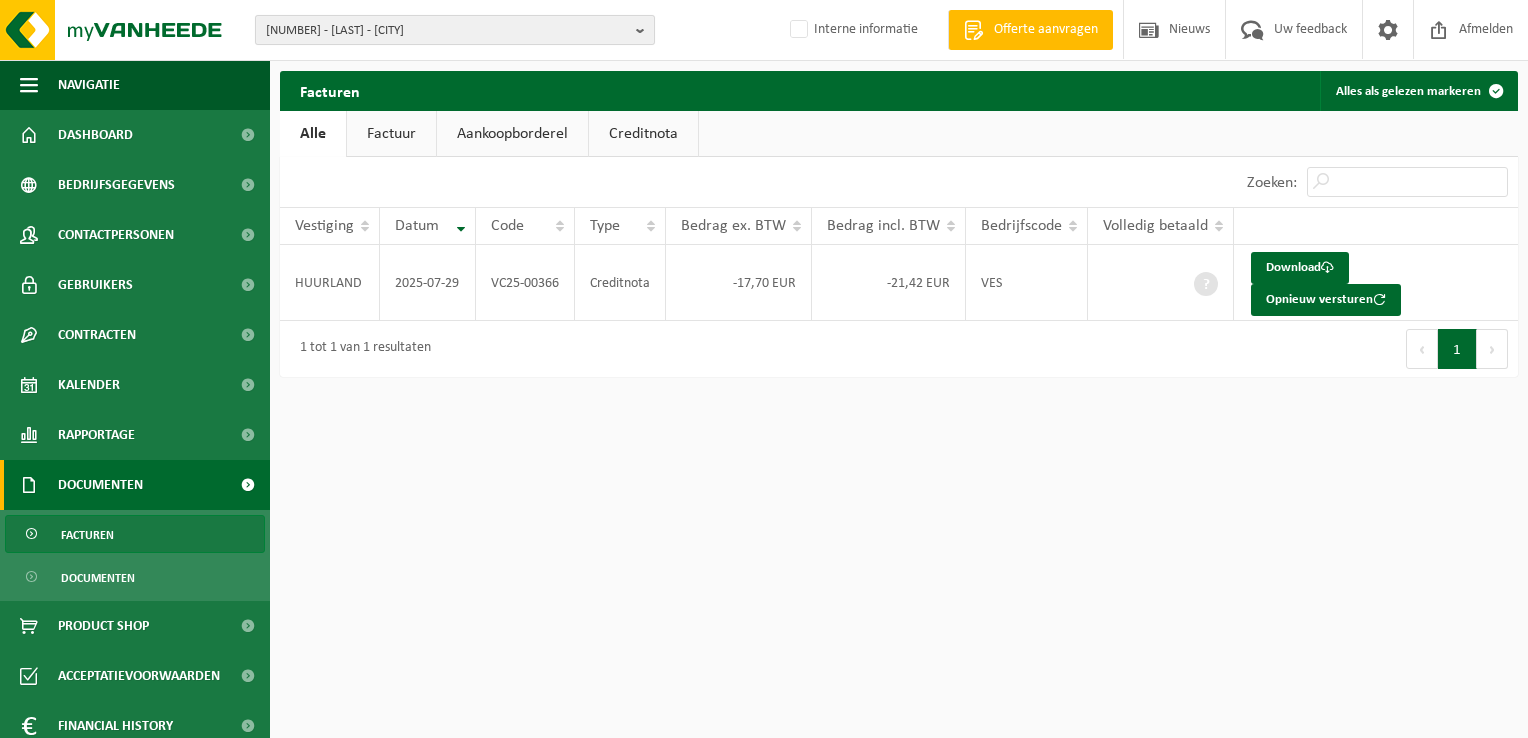 click on "10-902389 - HUURLAND - NAZARETH" at bounding box center [447, 31] 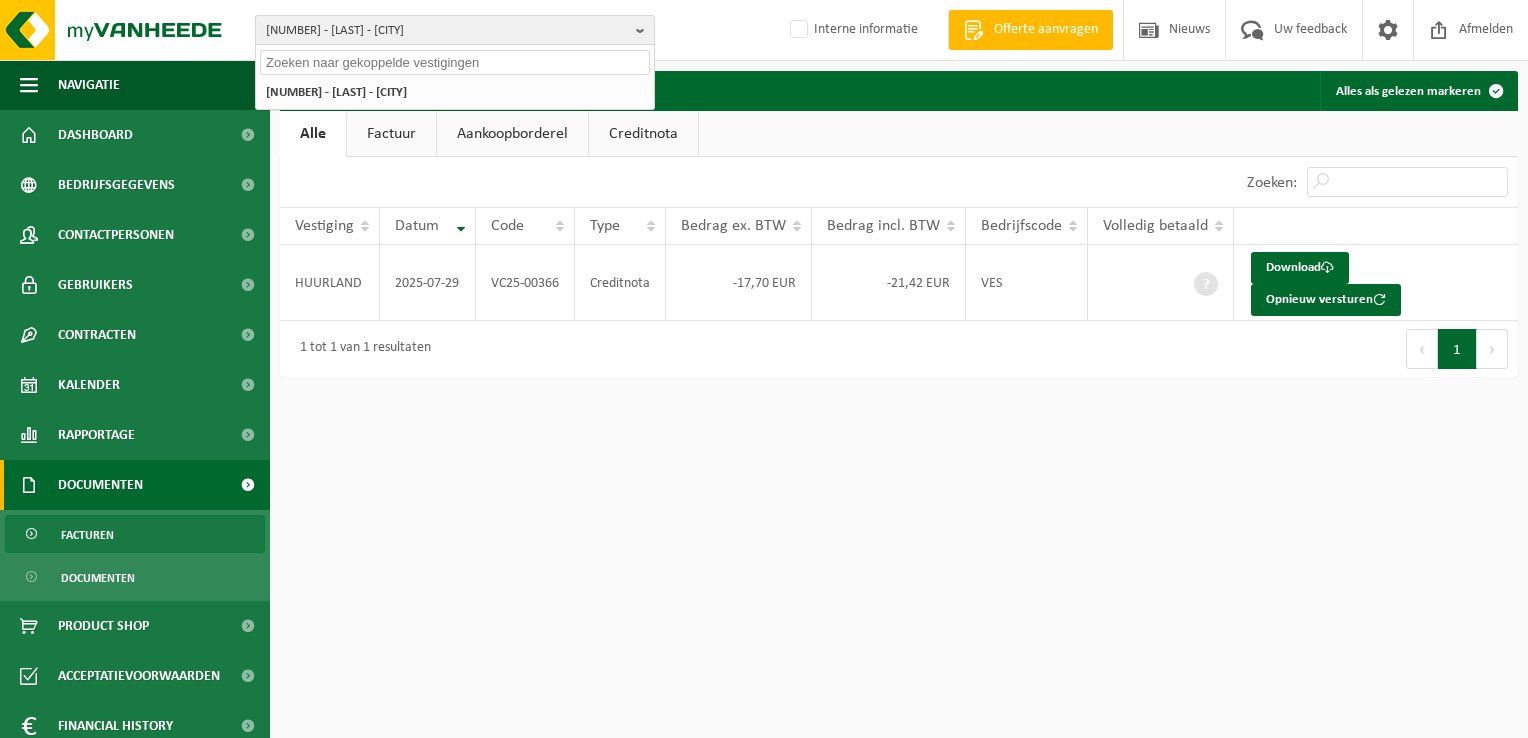 paste on "10-915142" 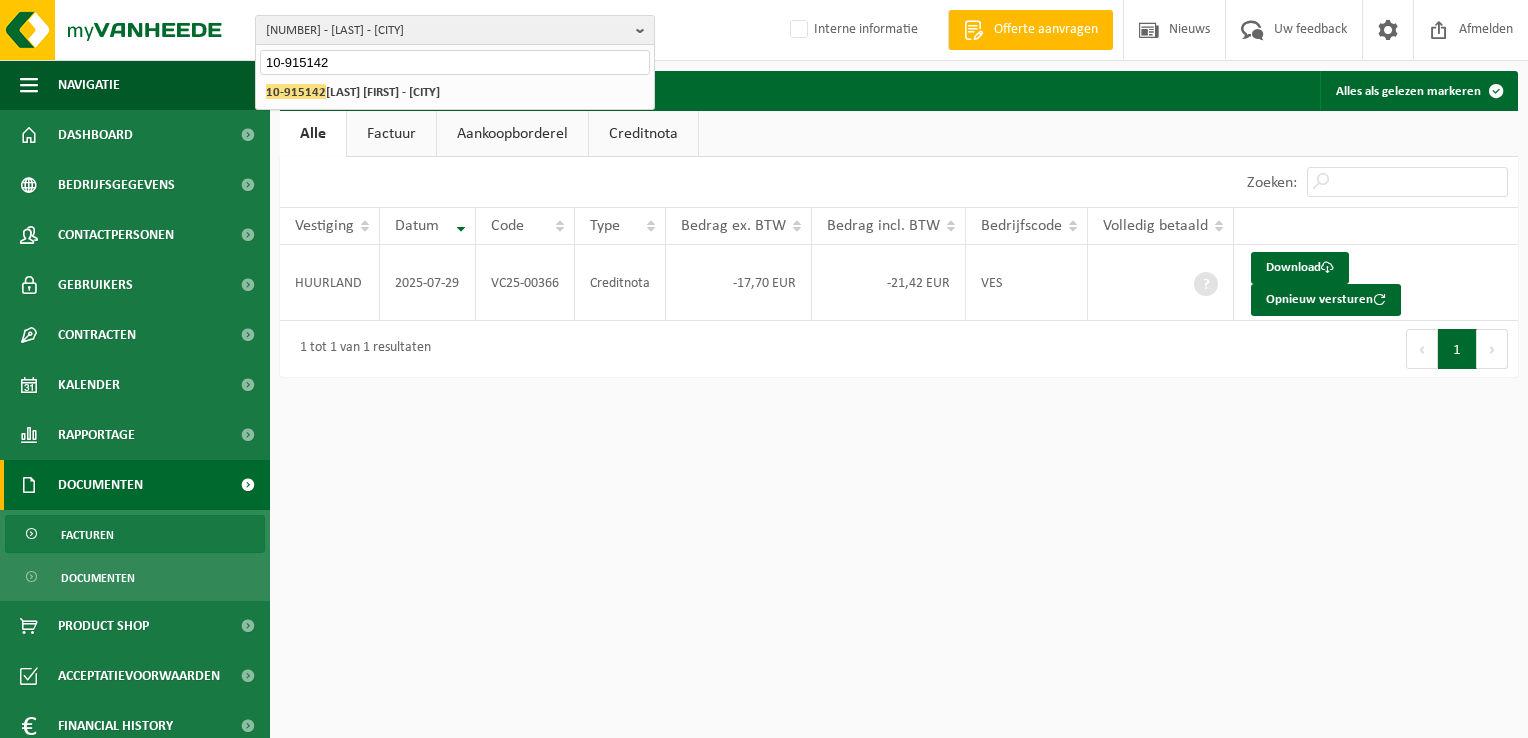 type on "10-915142" 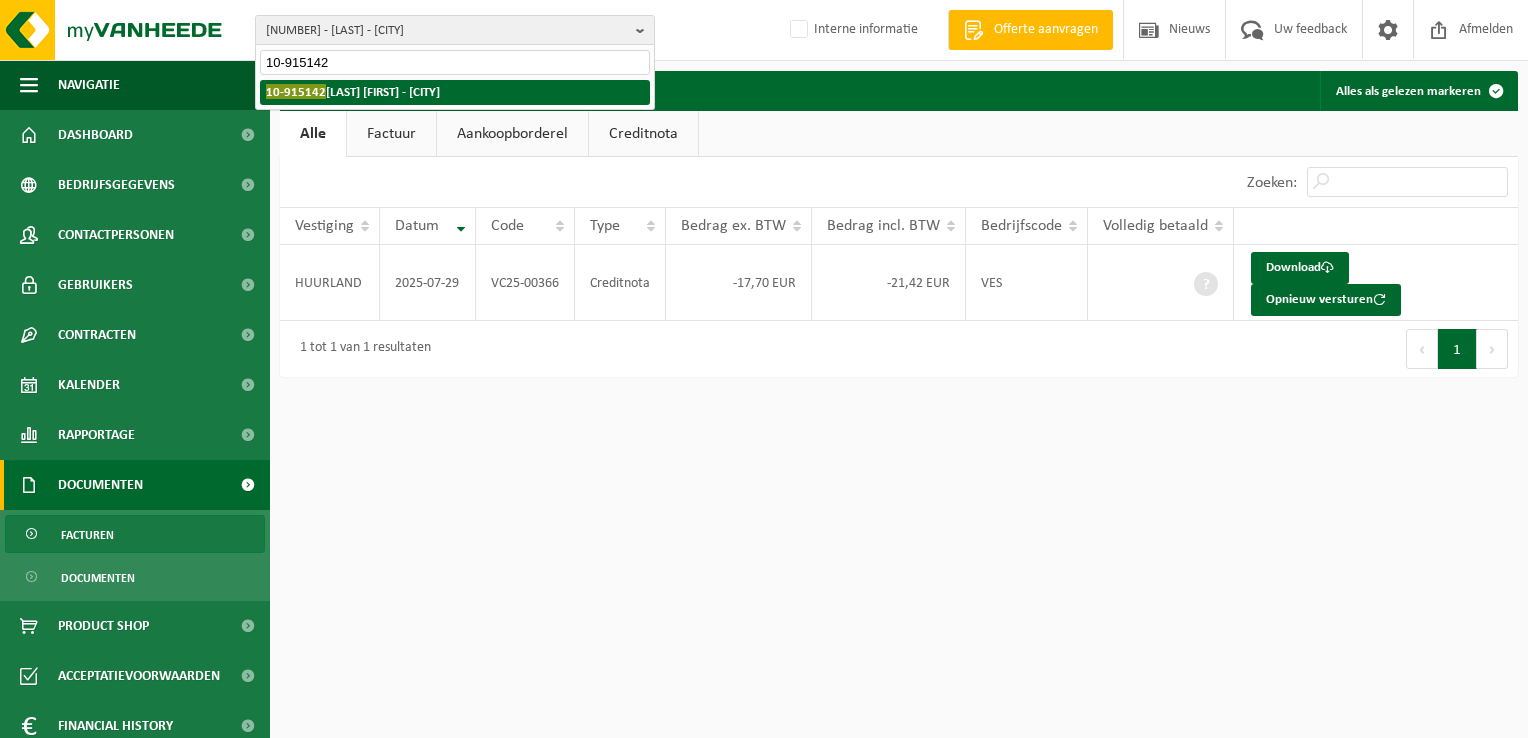 click on "10-915142  - POPPE JURGEN - TIELT" at bounding box center (353, 91) 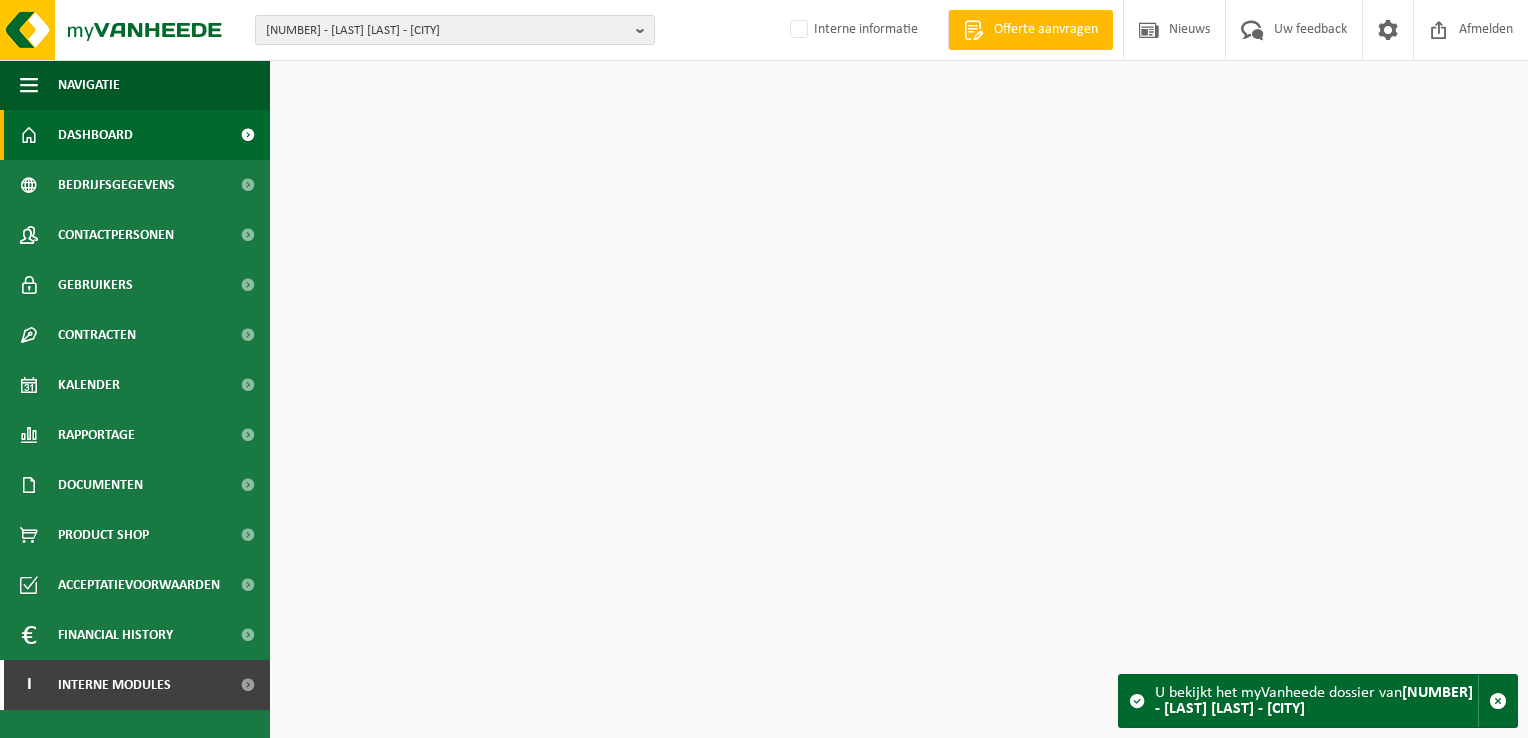 scroll, scrollTop: 0, scrollLeft: 0, axis: both 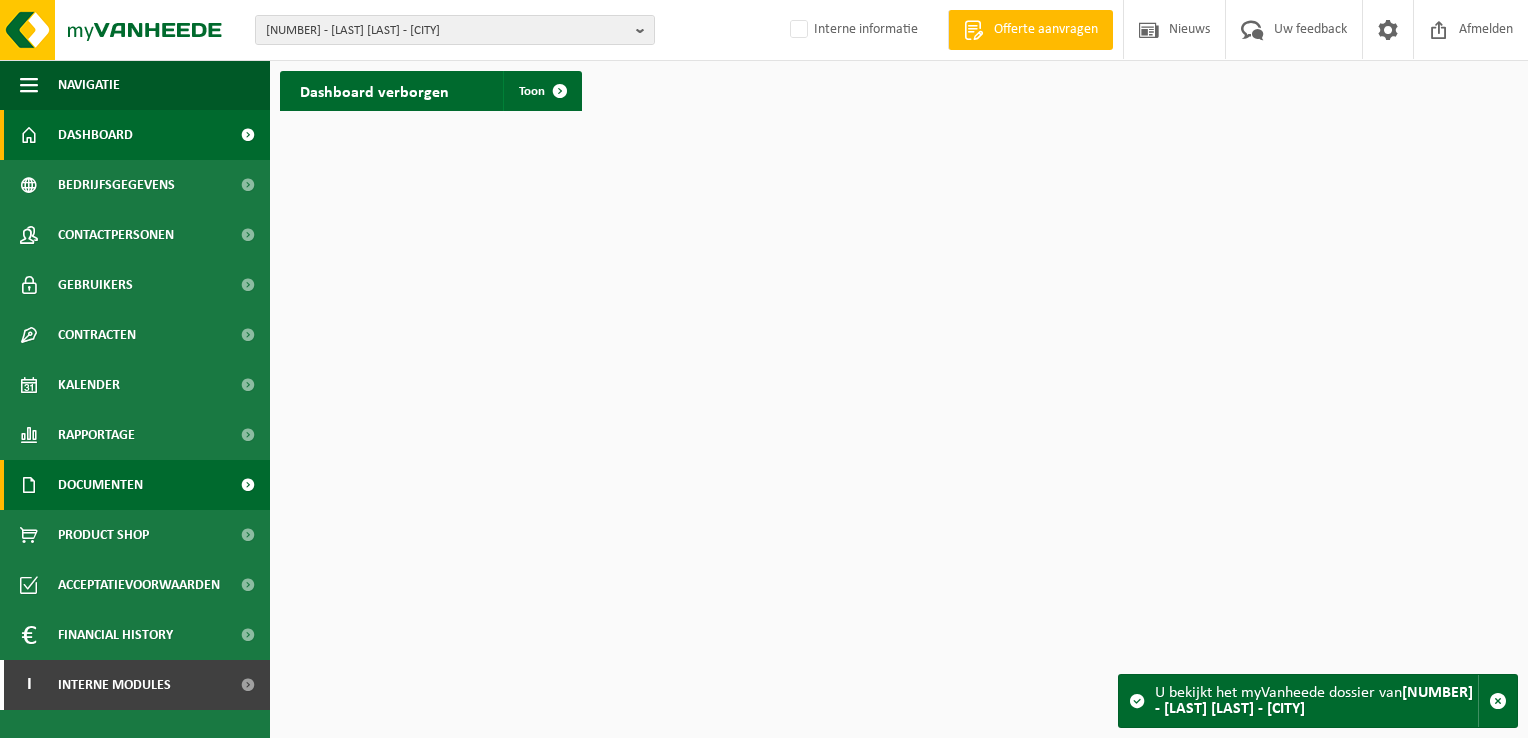 click on "Documenten" at bounding box center (100, 485) 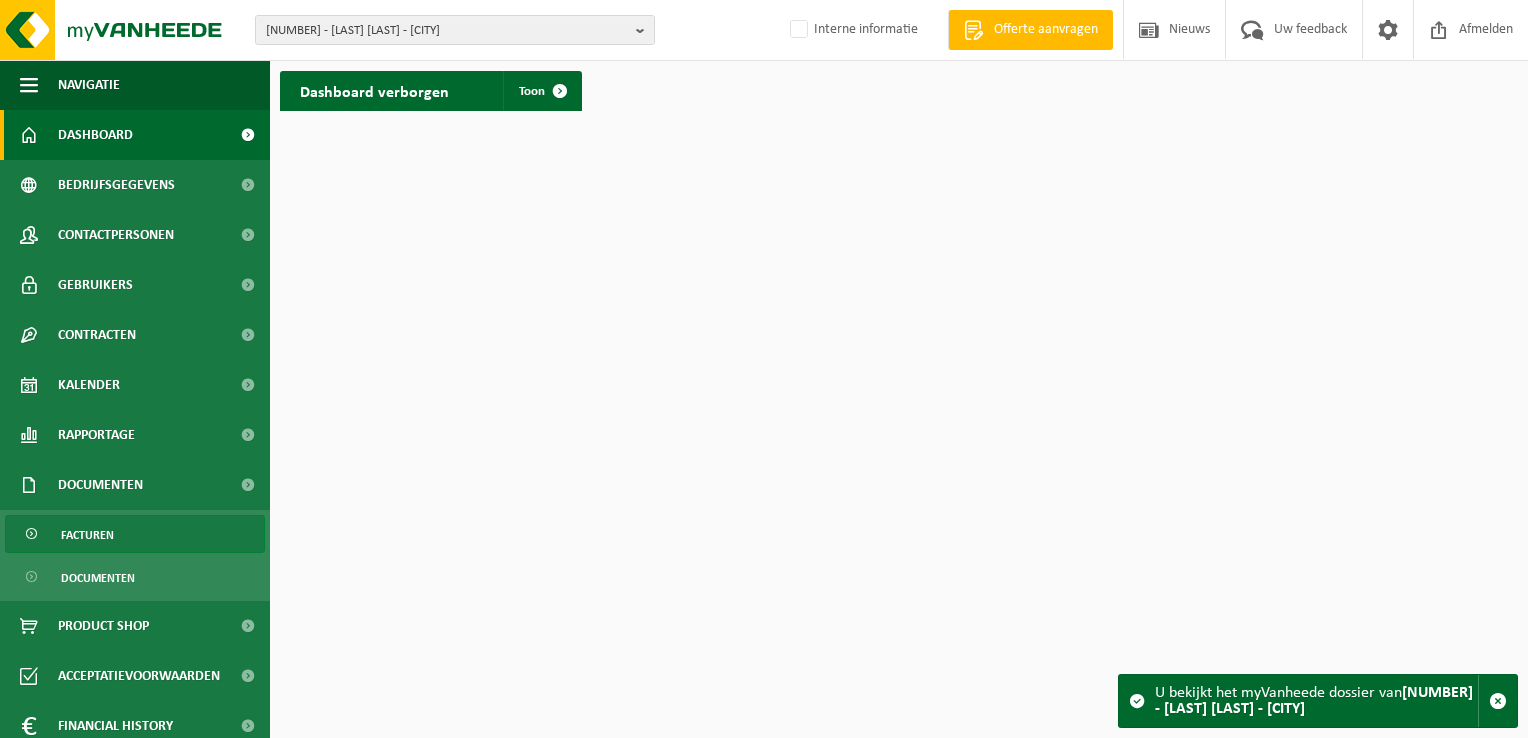 click on "Facturen" at bounding box center (87, 535) 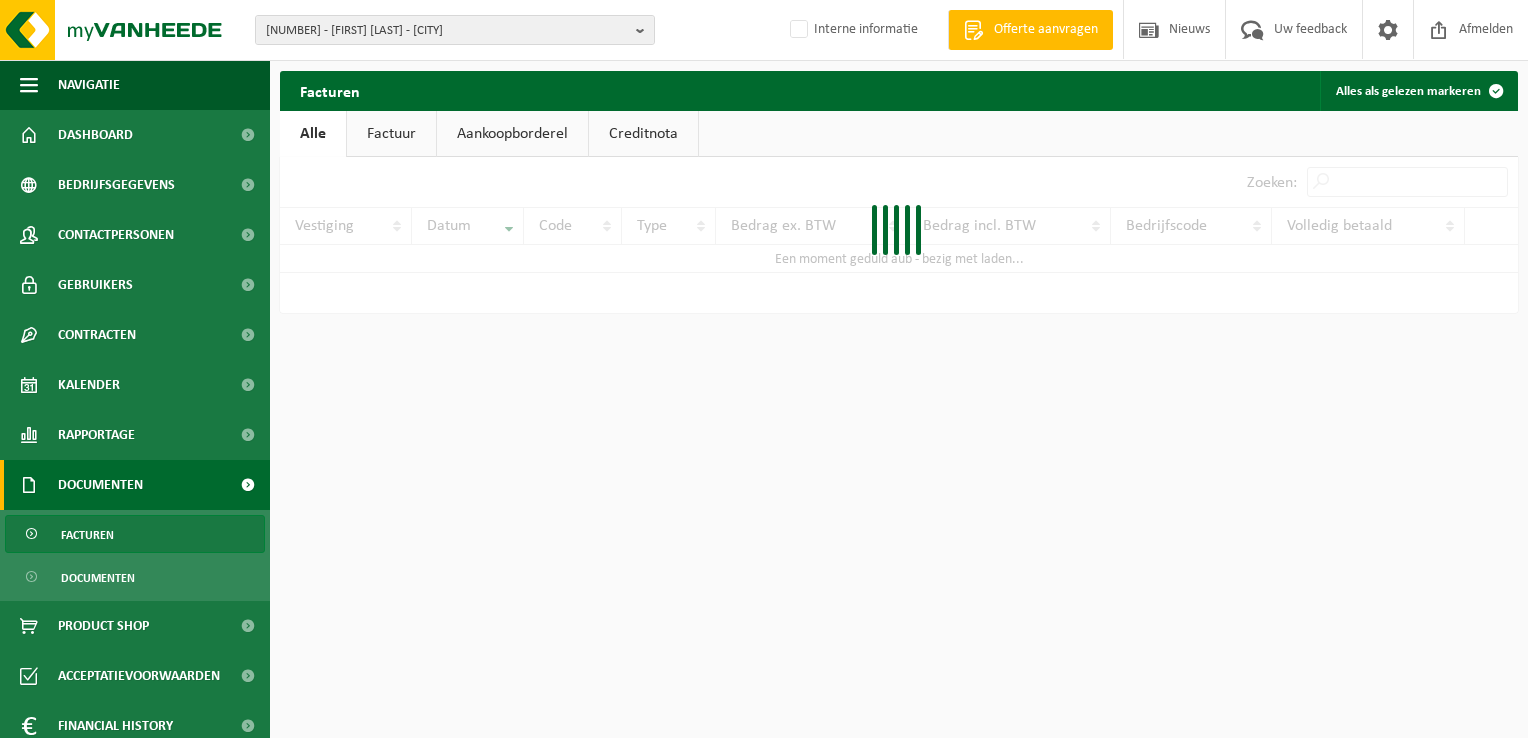 scroll, scrollTop: 0, scrollLeft: 0, axis: both 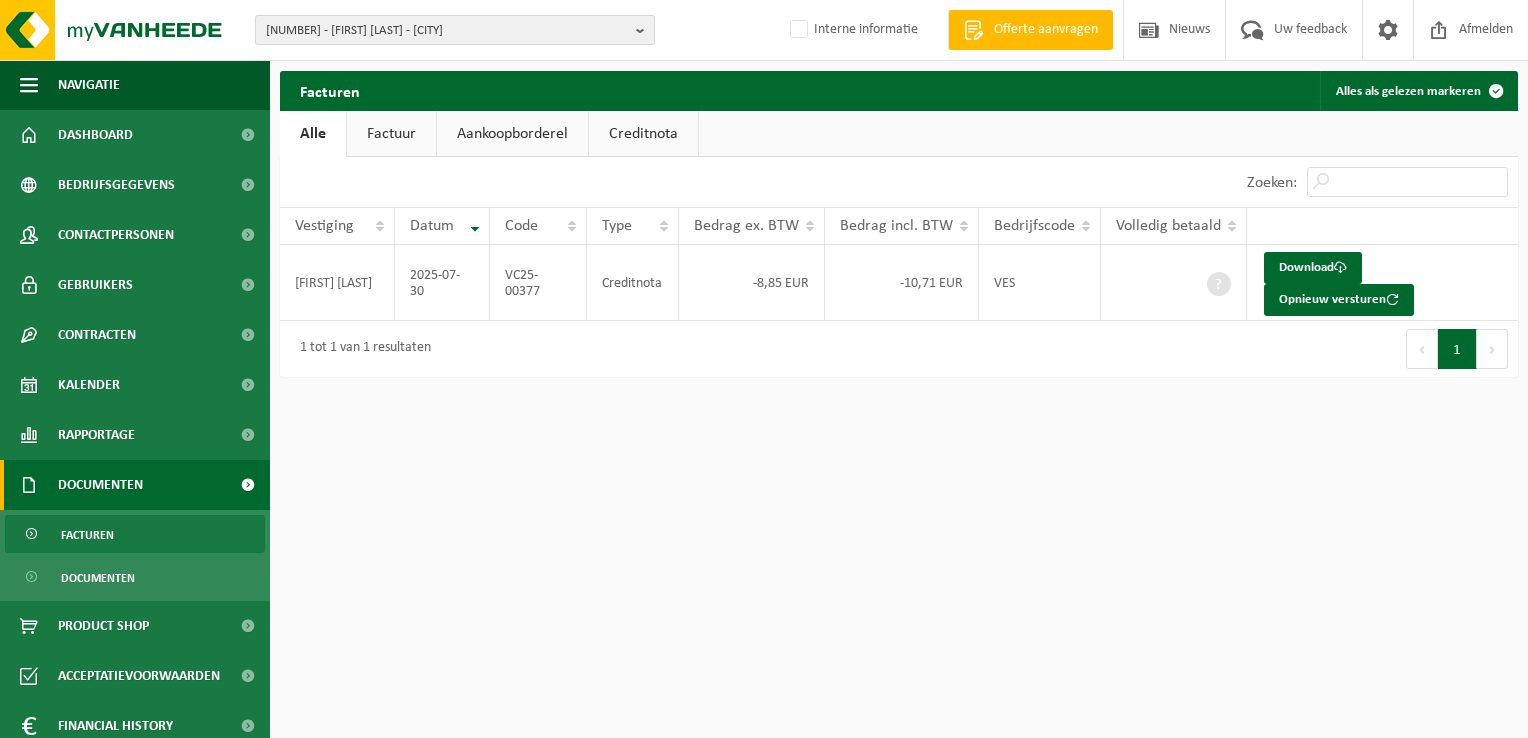 click on "[NUMBER] - [FIRST] [LAST] - [CITY]" at bounding box center (447, 31) 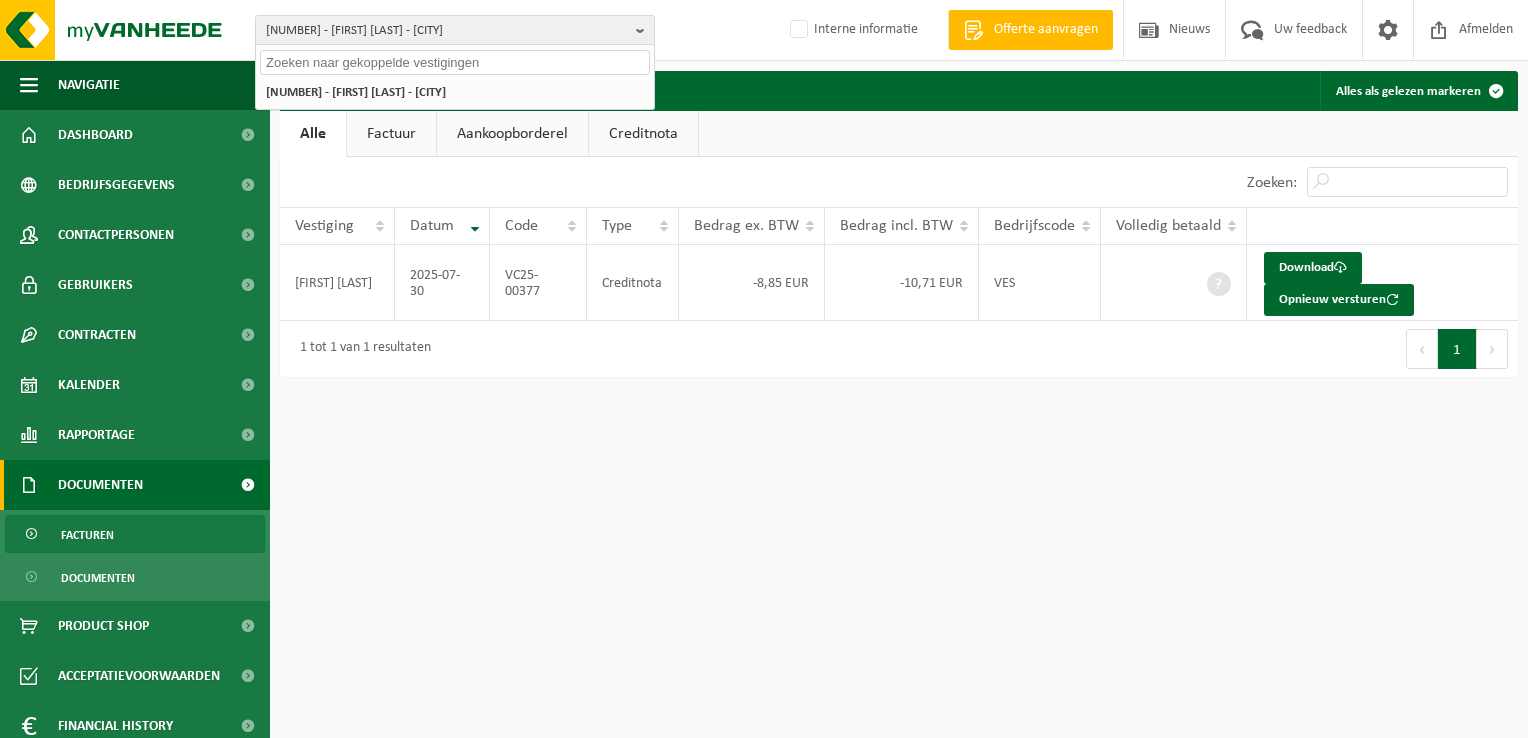 paste on "01-001084" 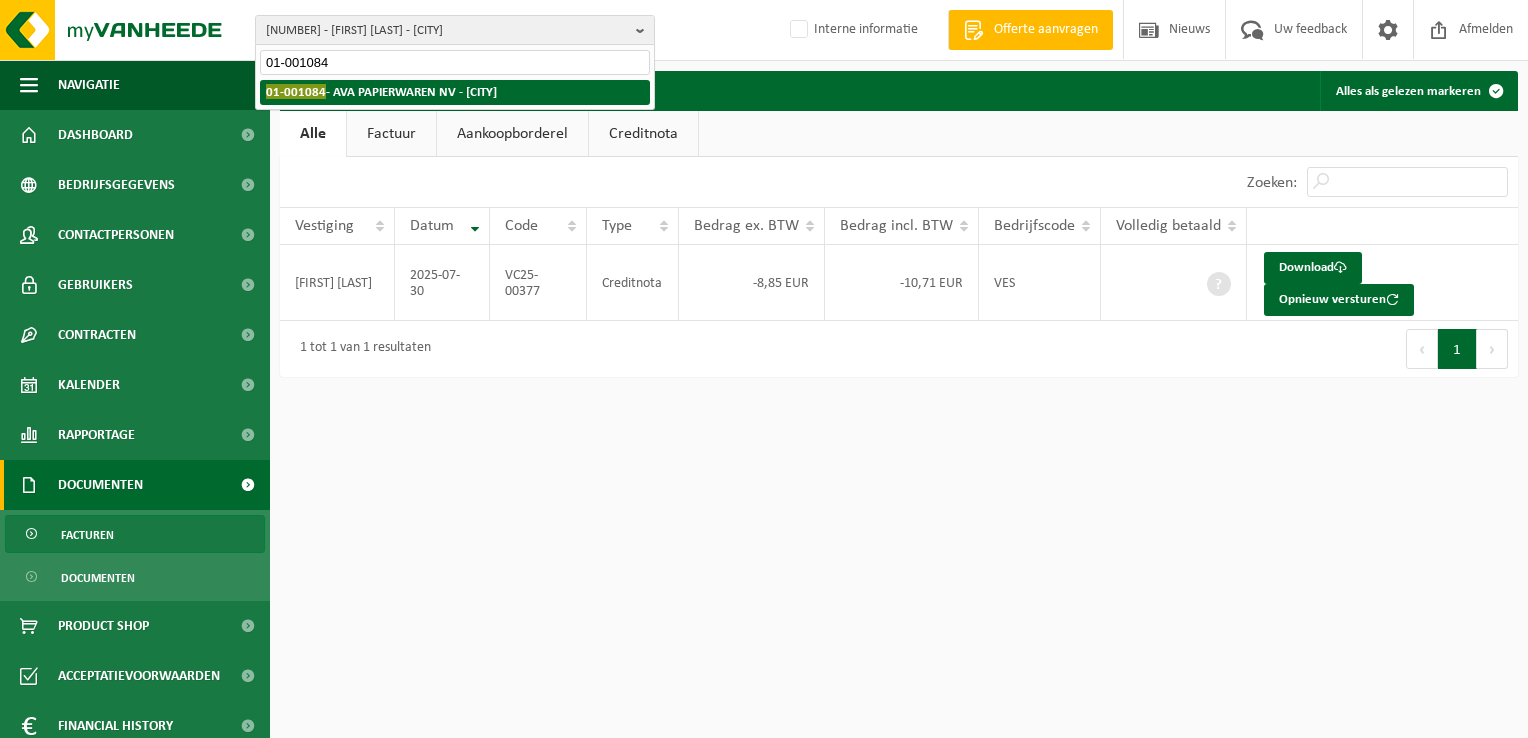 type on "01-001084" 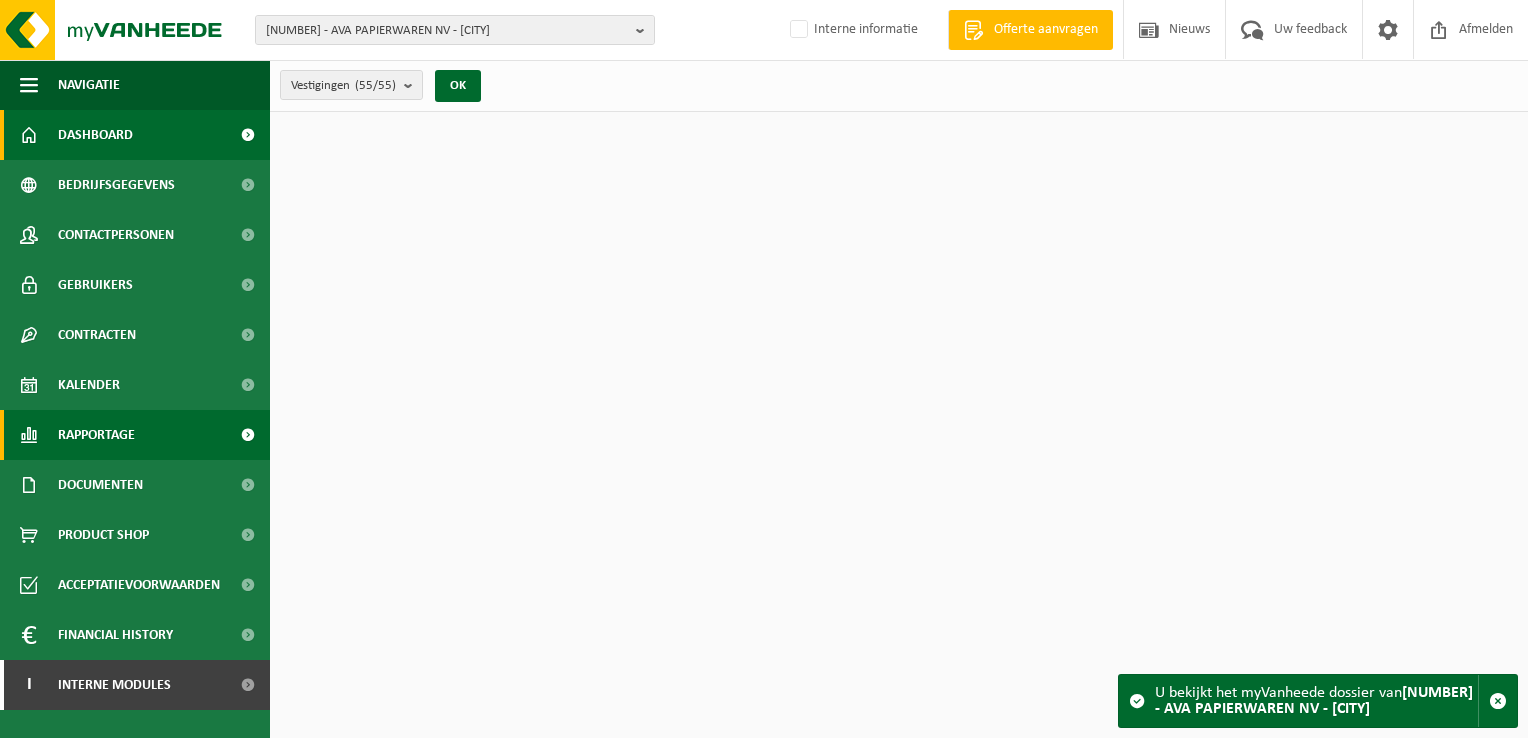 scroll, scrollTop: 0, scrollLeft: 0, axis: both 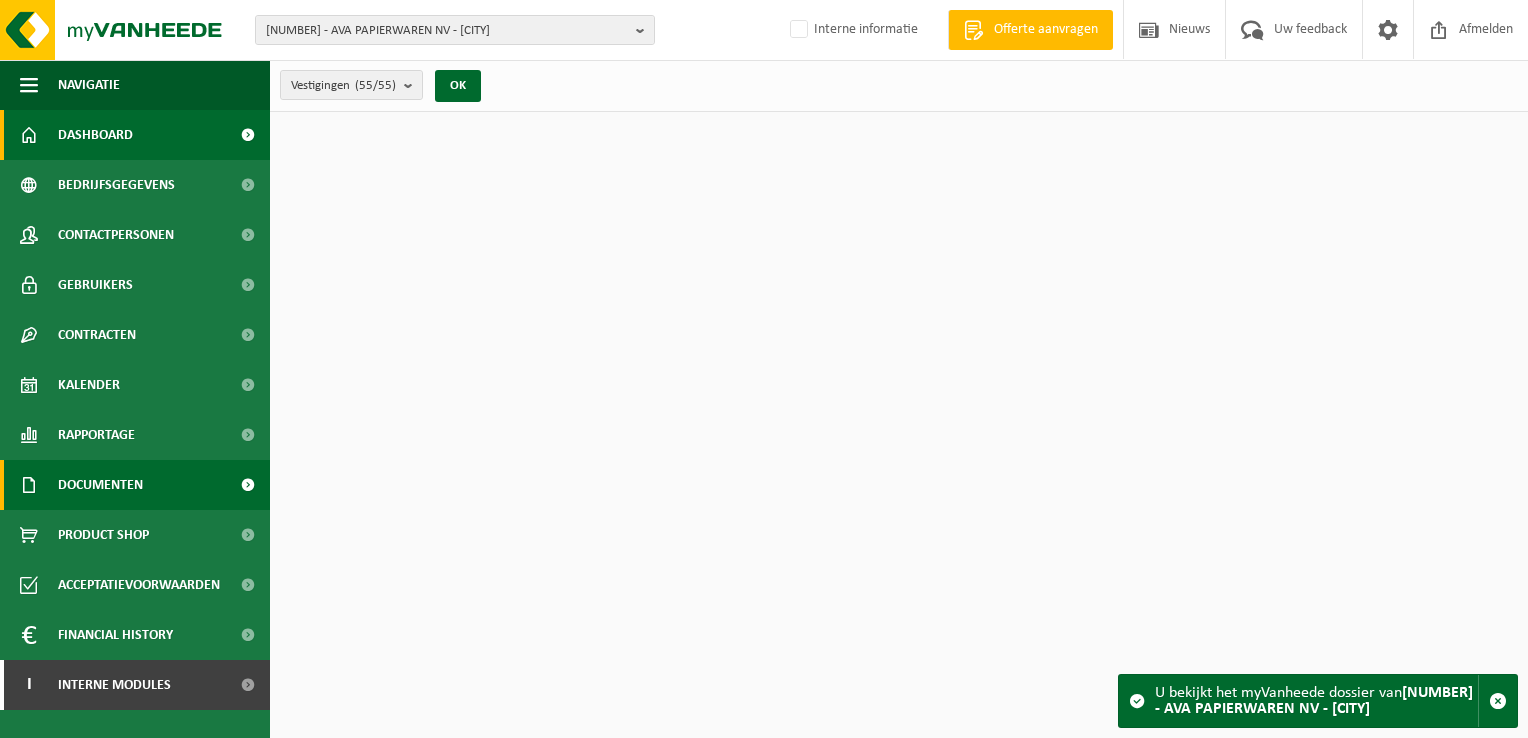 click on "Documenten" at bounding box center [100, 485] 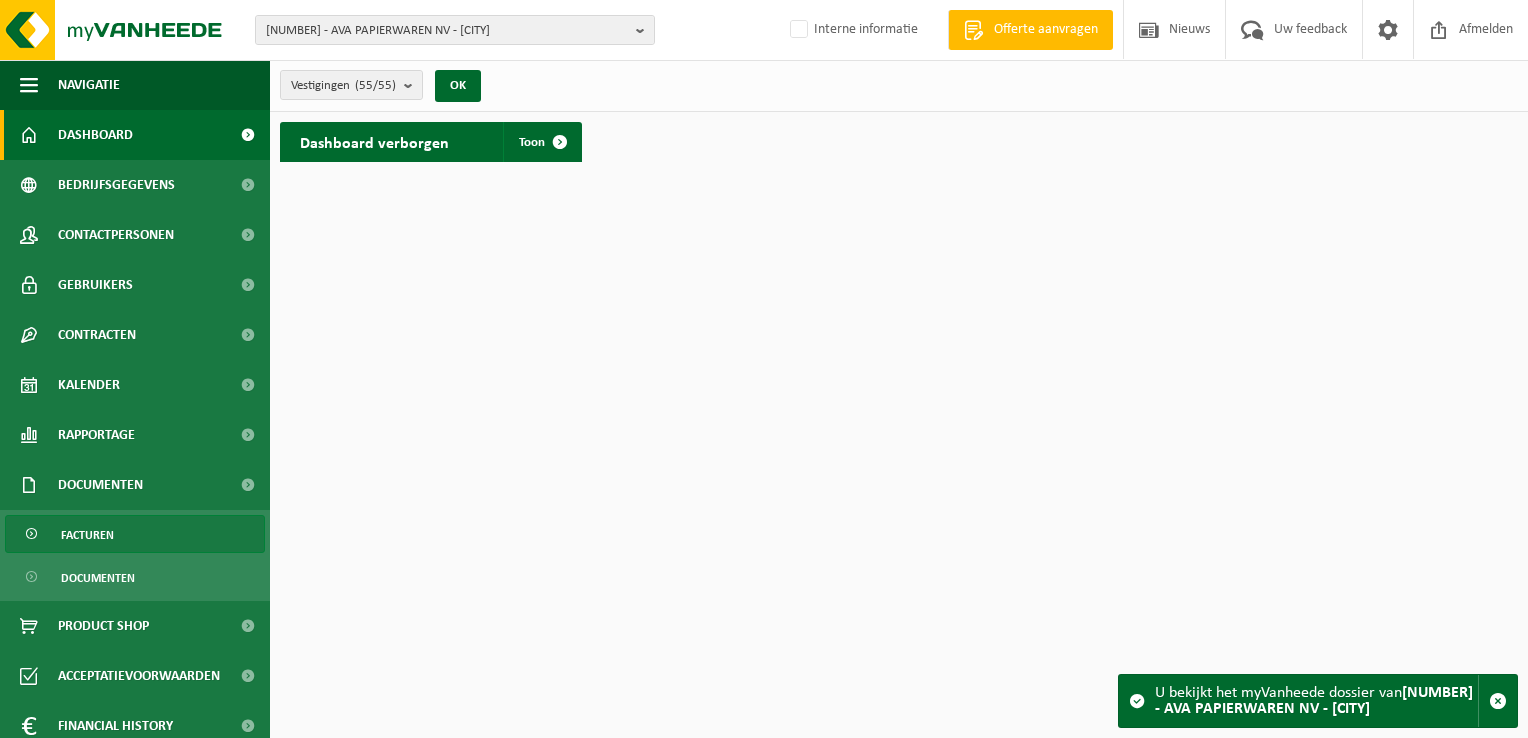 click on "Facturen" at bounding box center [135, 534] 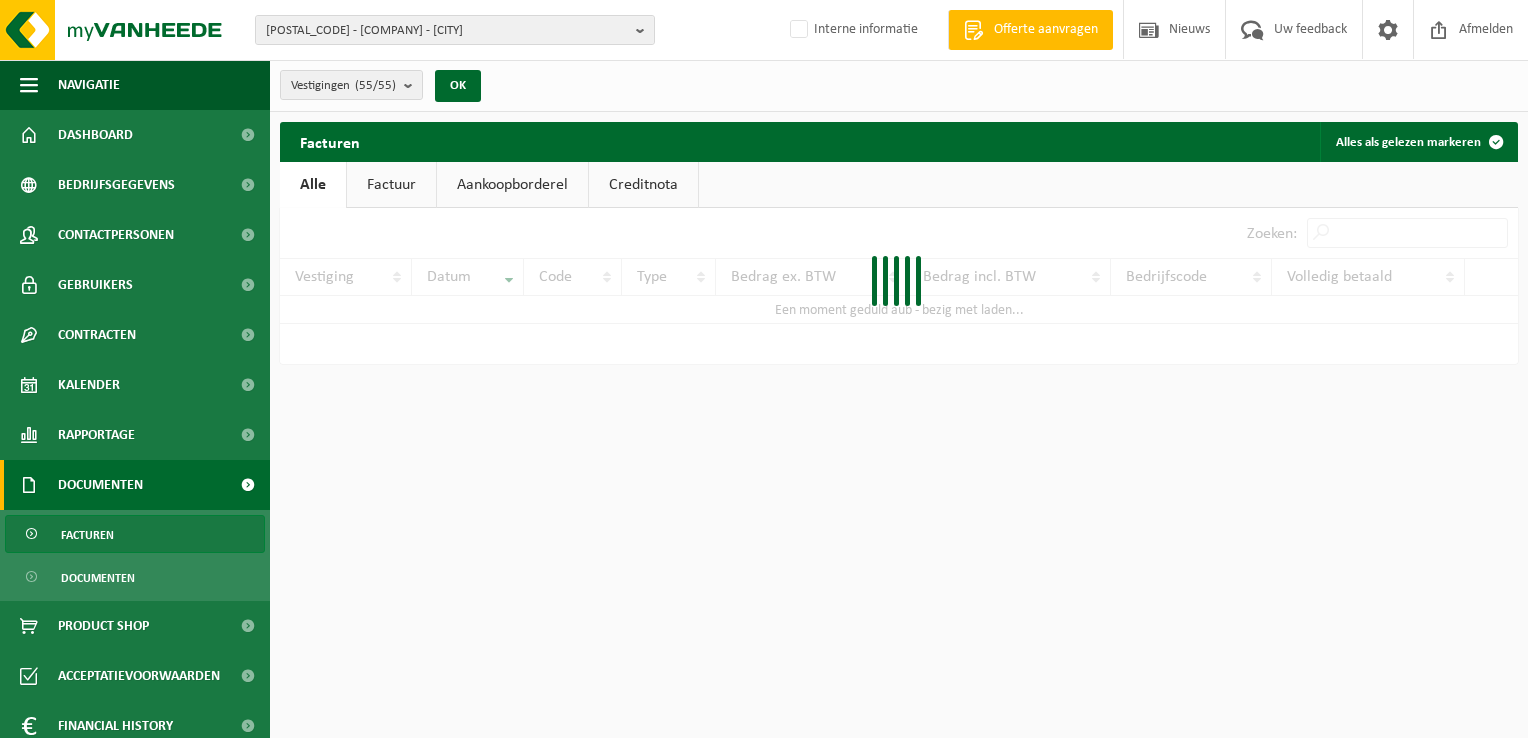 scroll, scrollTop: 0, scrollLeft: 0, axis: both 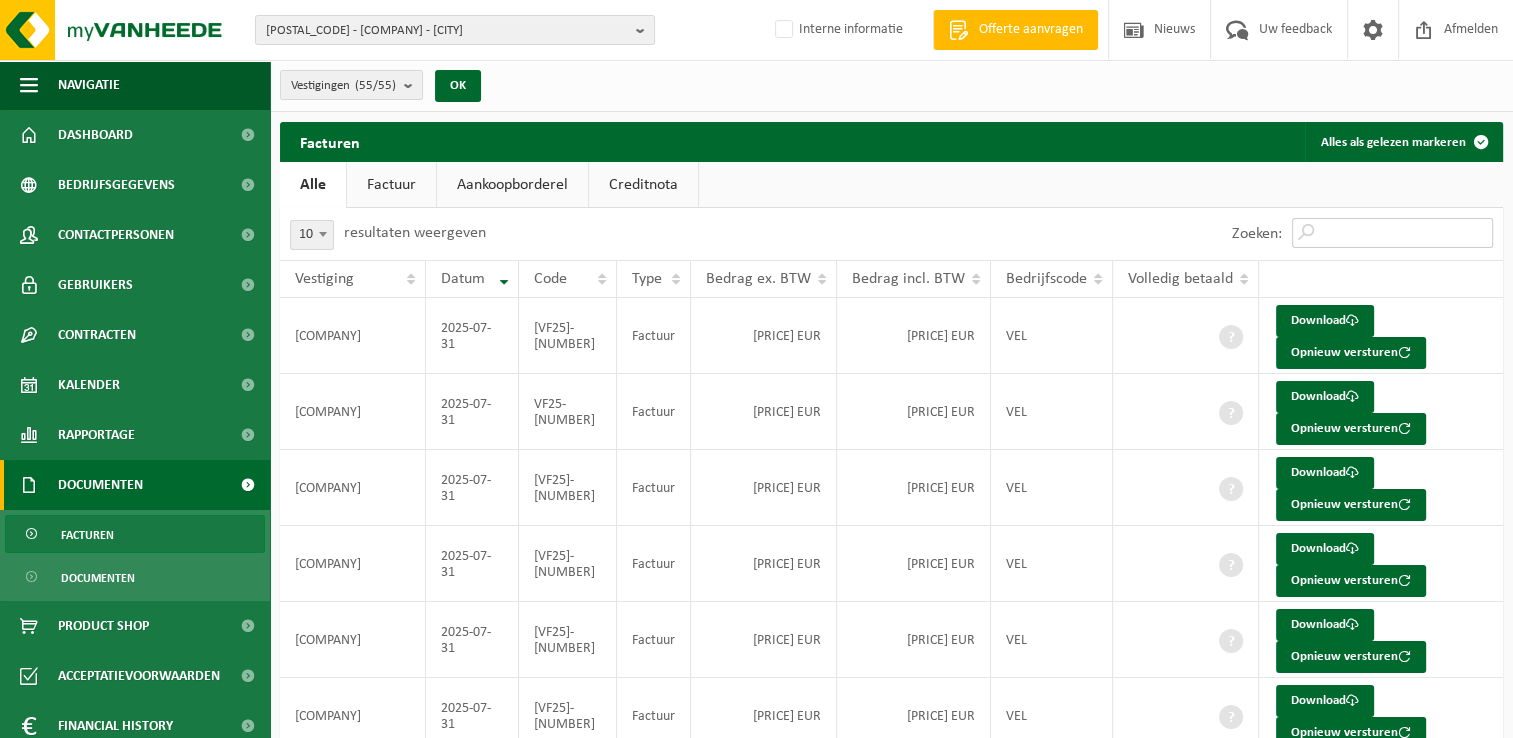drag, startPoint x: 1313, startPoint y: 227, endPoint x: 1329, endPoint y: 223, distance: 16.492422 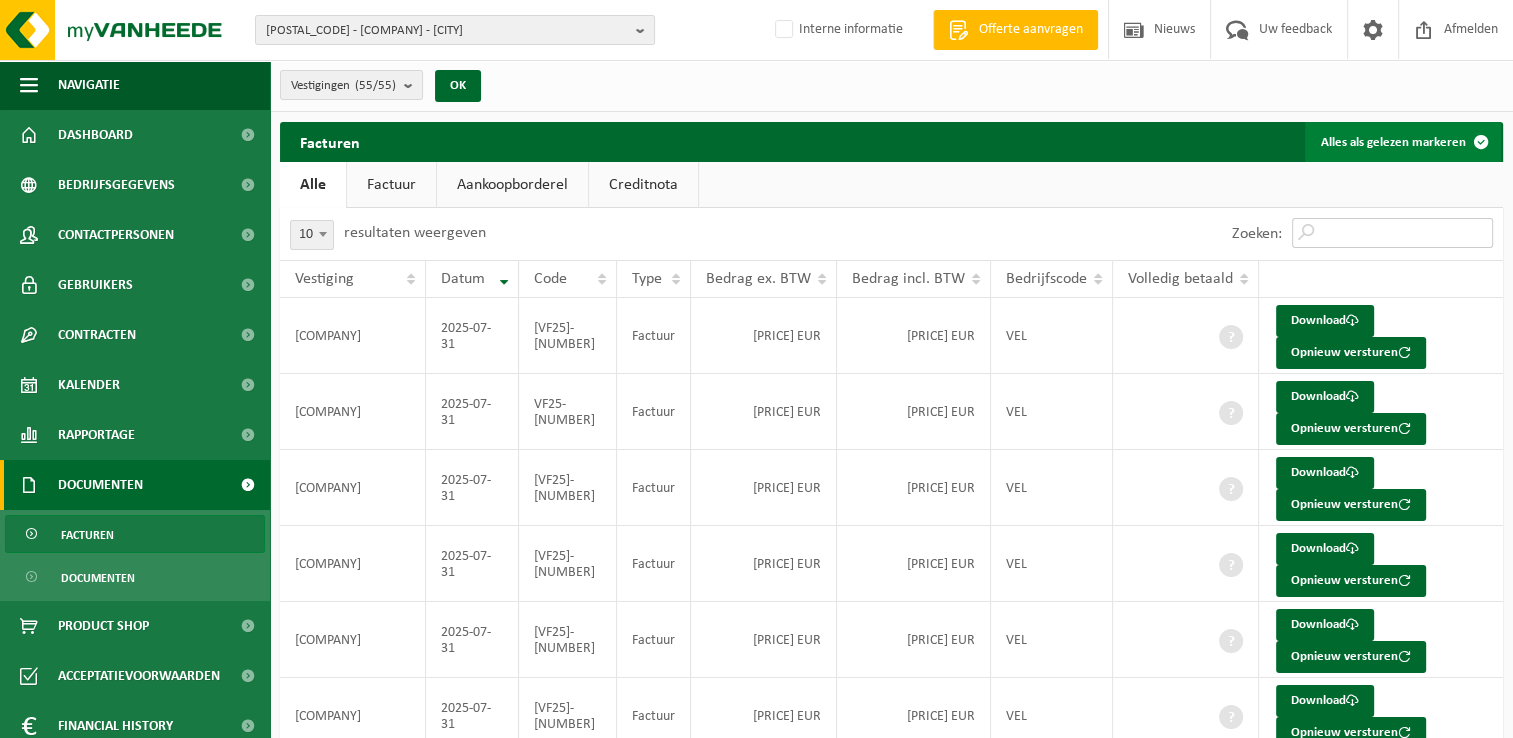 paste on "VF25-[NUMBER]" 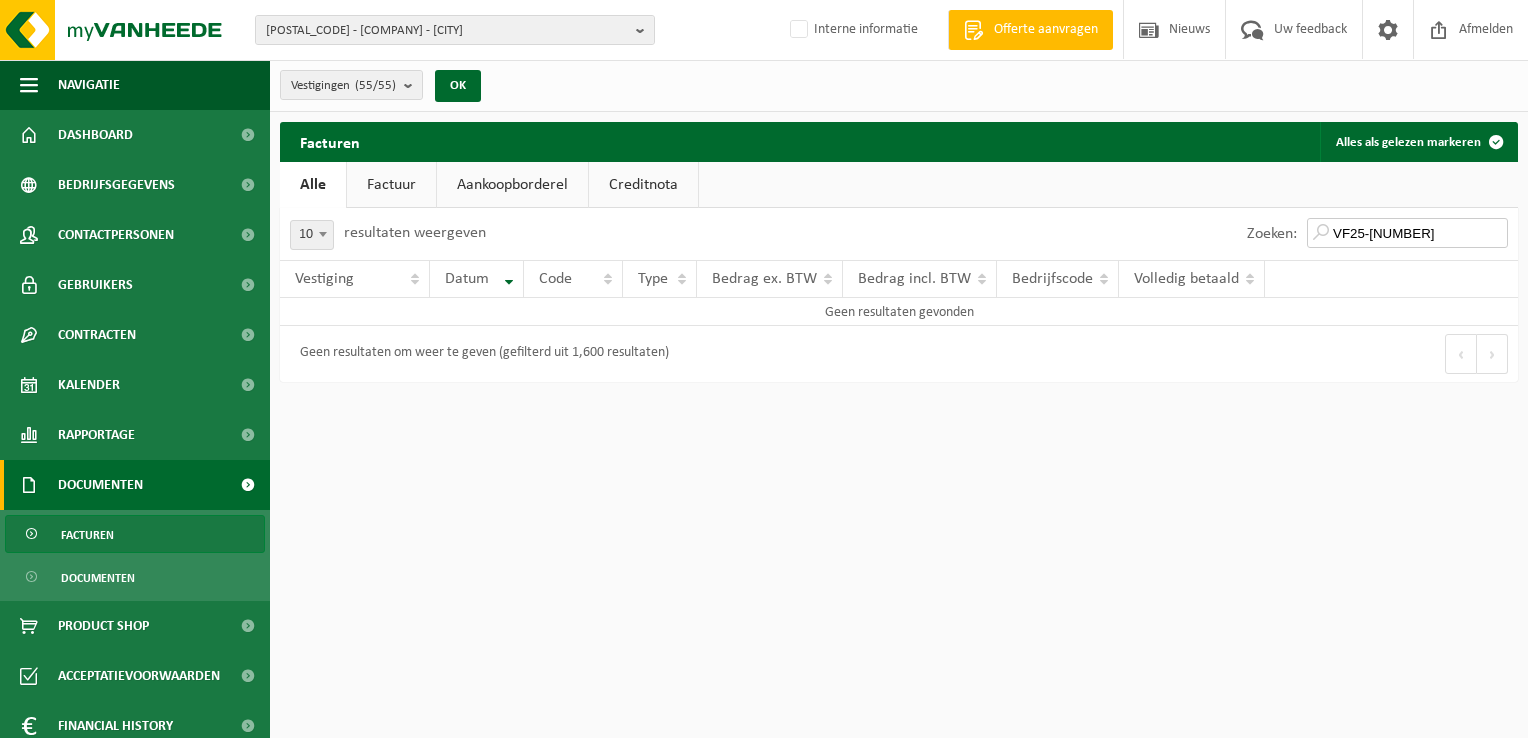 click on "VF25-[NUMBER]" at bounding box center [1407, 233] 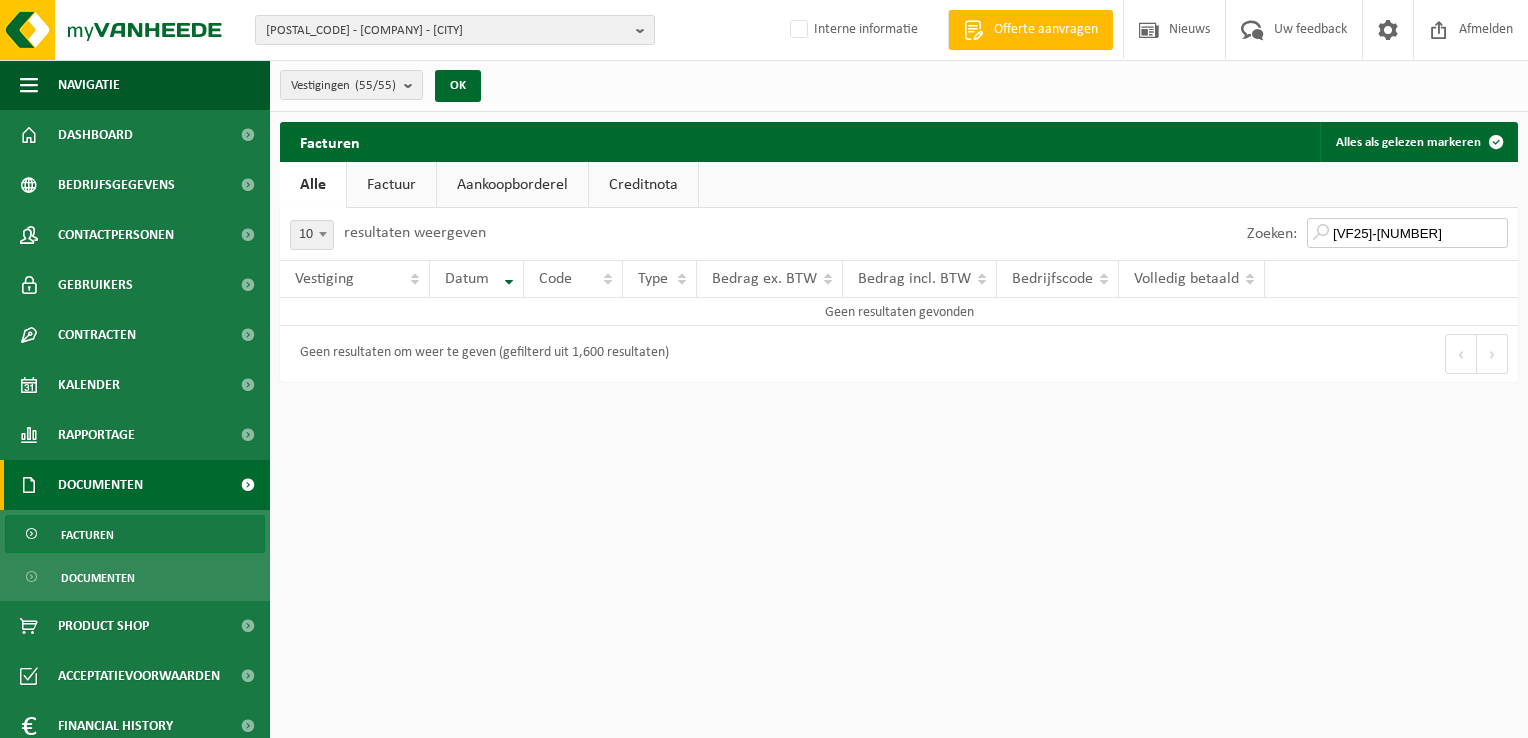 type on "[VF25]-[NUMBER]" 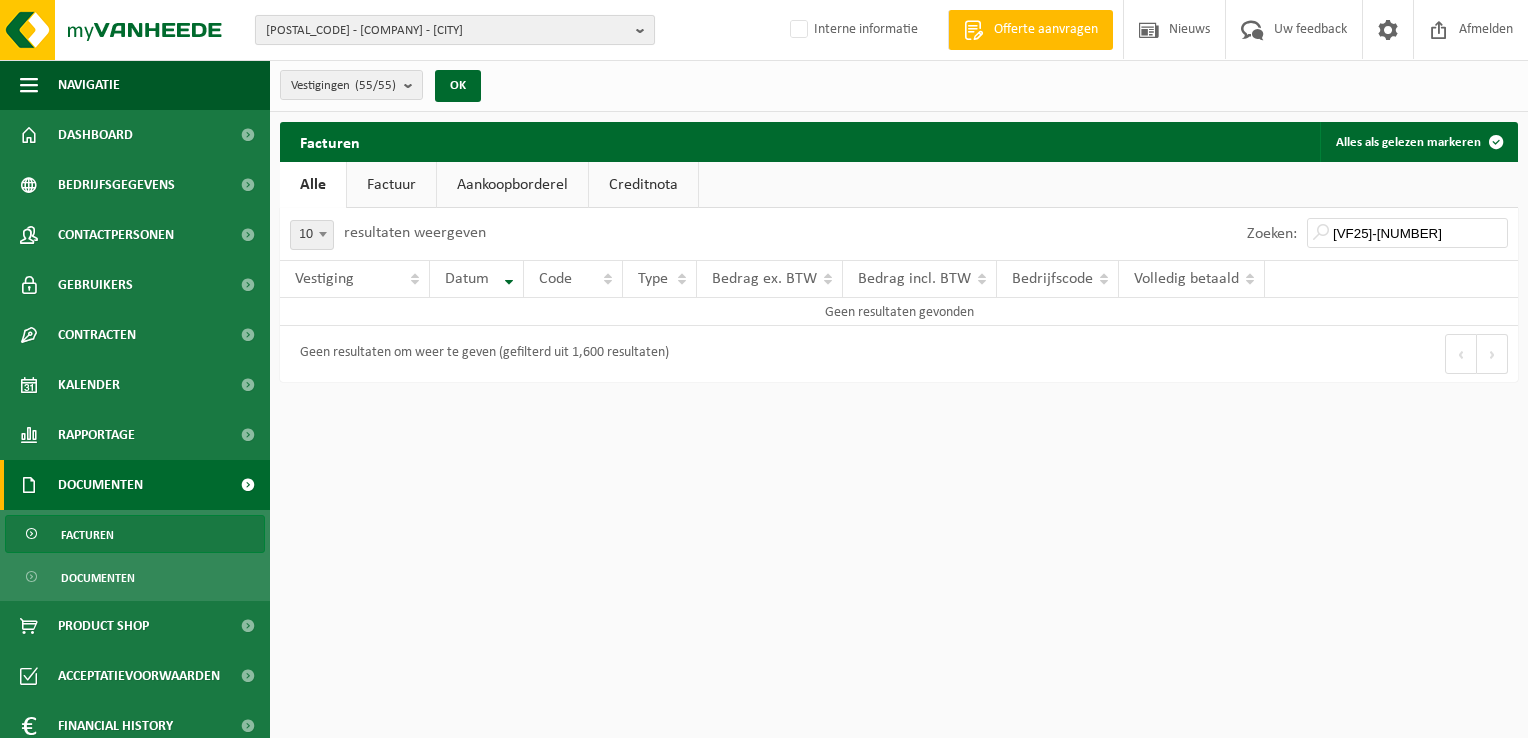 click on "[POSTAL_CODE] - [COMPANY] - [CITY]" at bounding box center (447, 31) 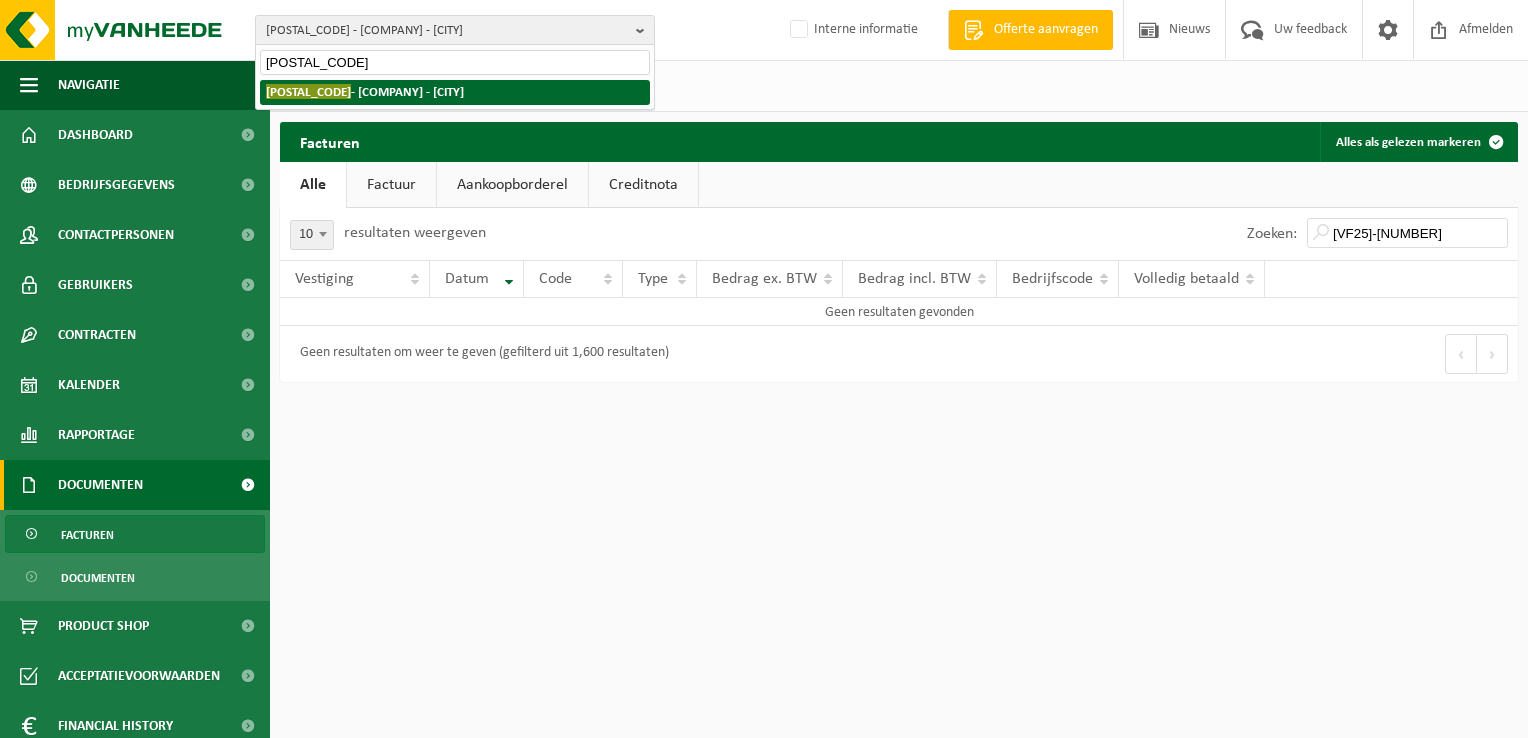 type on "[POSTAL_CODE]" 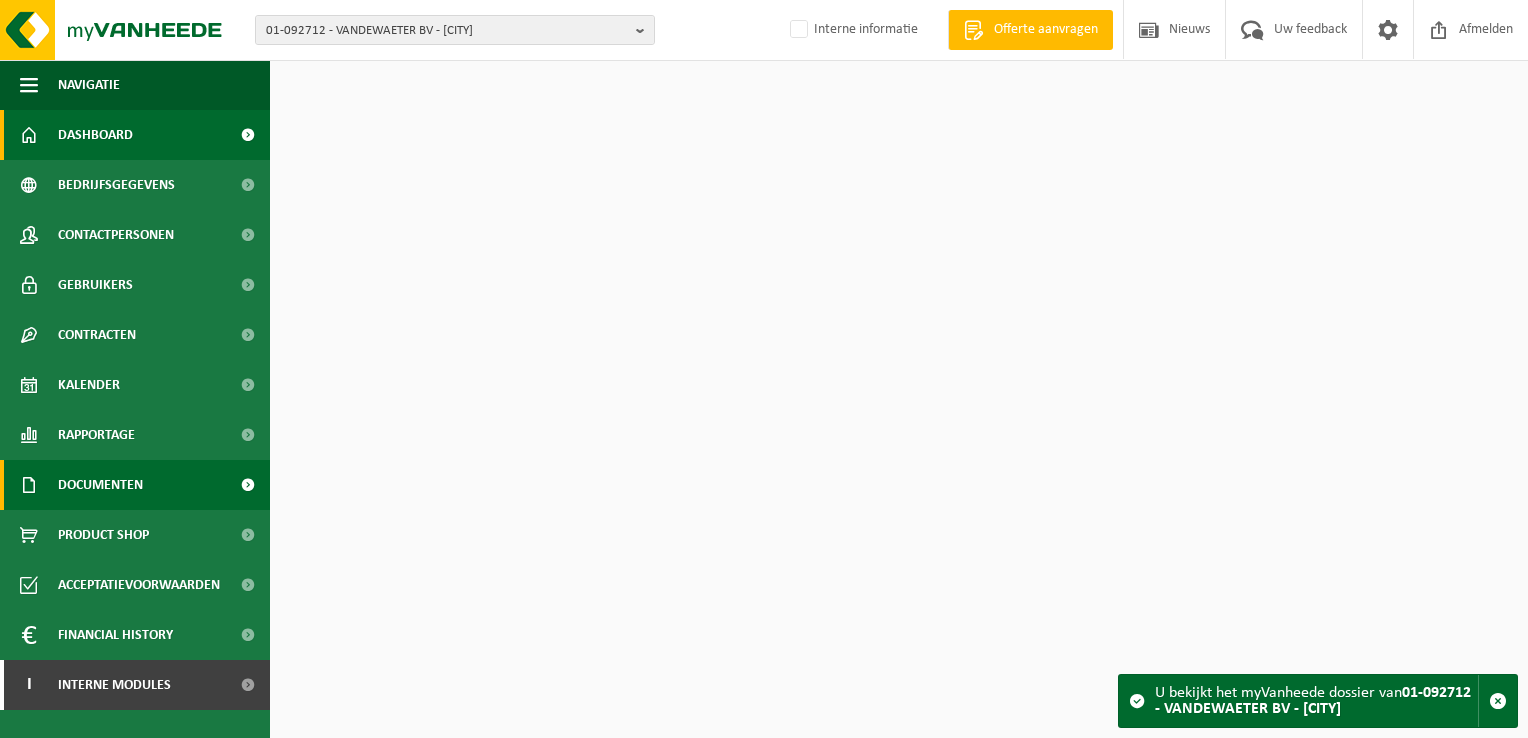 scroll, scrollTop: 0, scrollLeft: 0, axis: both 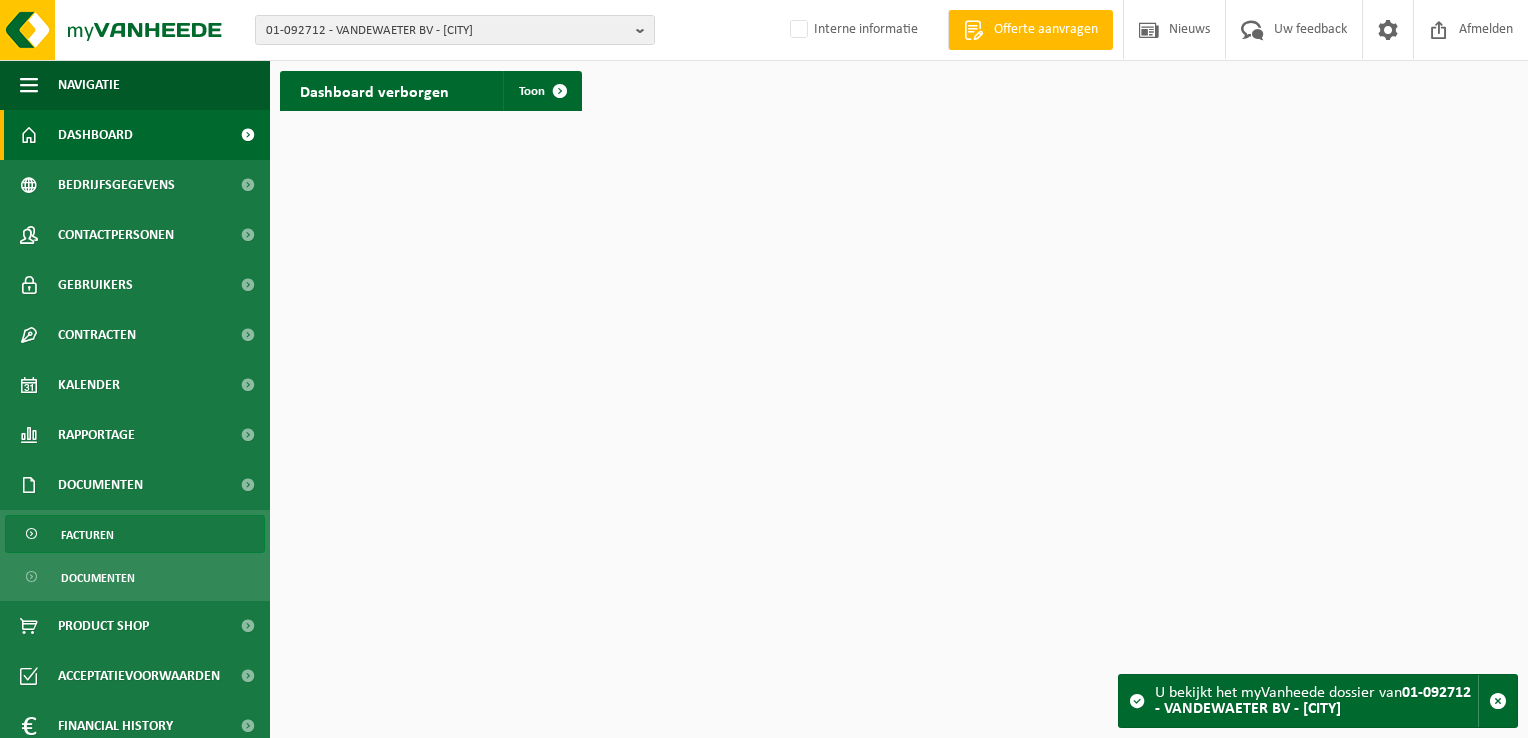 click on "Facturen" at bounding box center [135, 534] 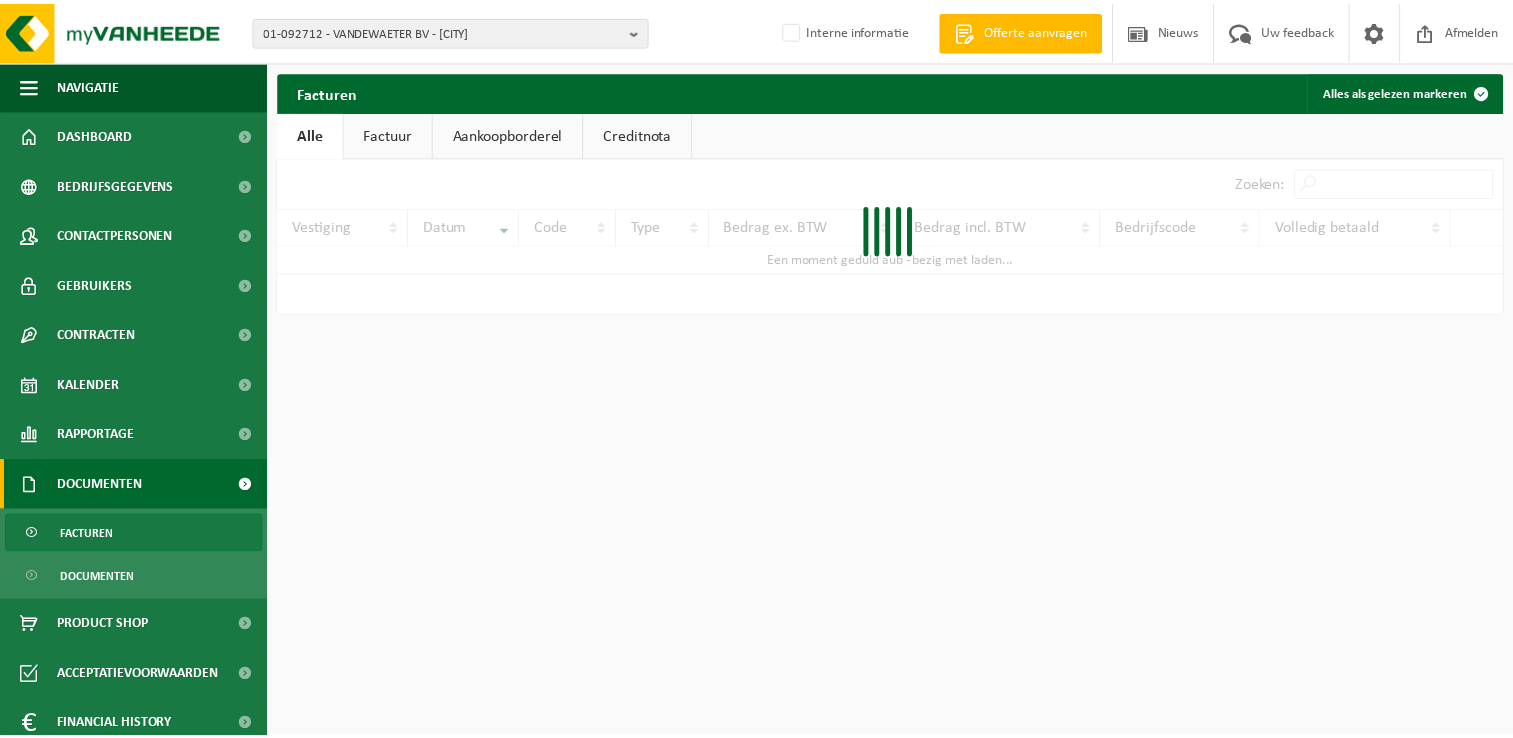 scroll, scrollTop: 0, scrollLeft: 0, axis: both 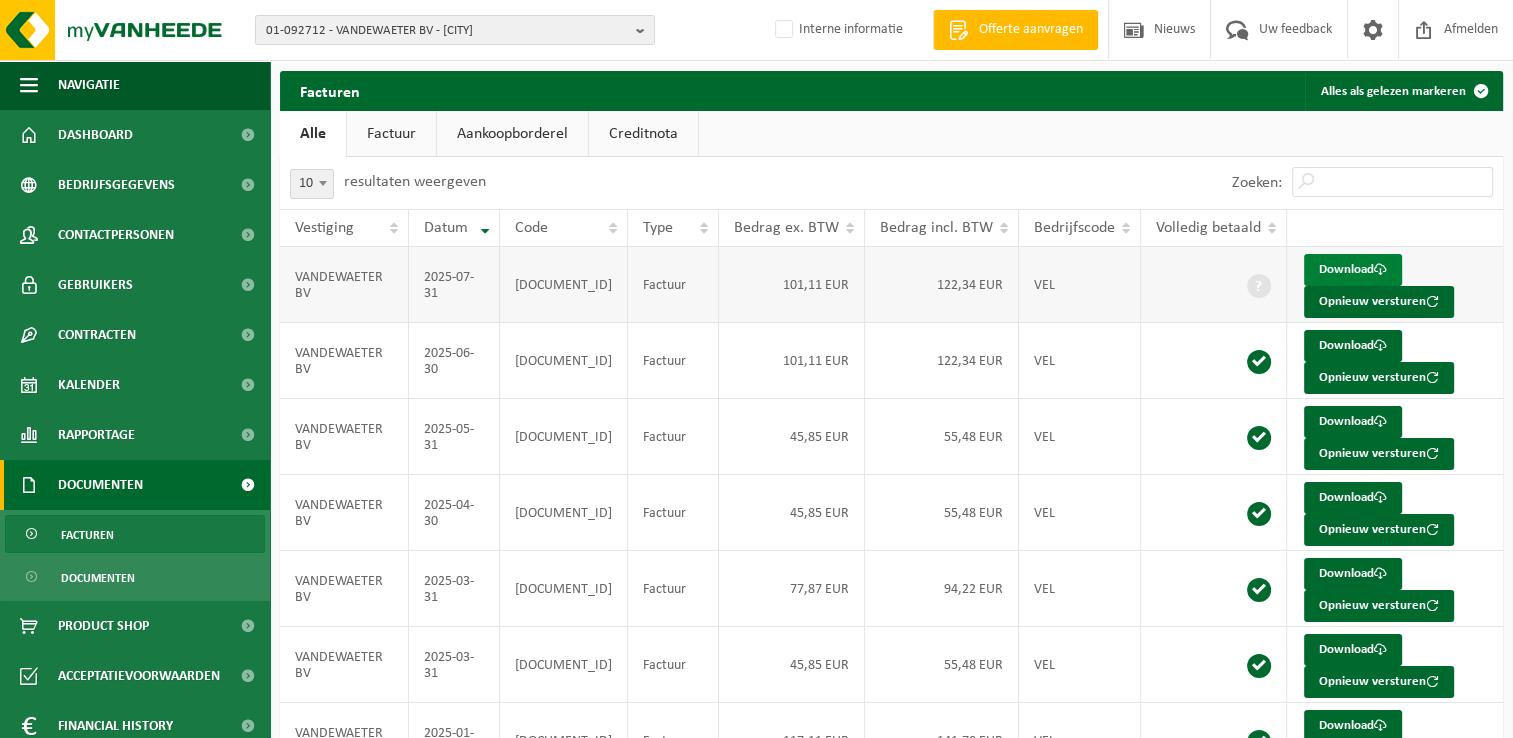 click on "Download" at bounding box center [1353, 270] 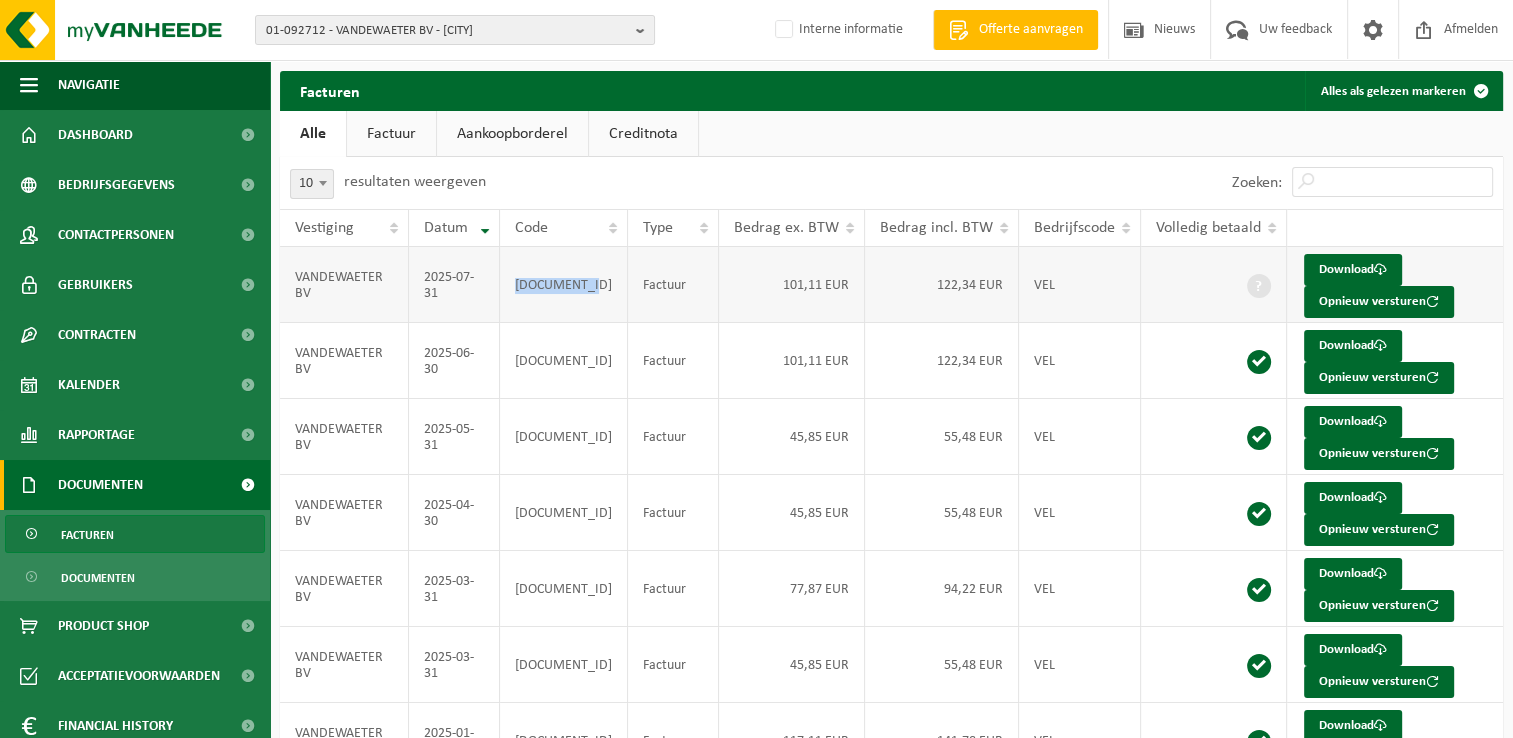drag, startPoint x: 543, startPoint y: 286, endPoint x: 524, endPoint y: 278, distance: 20.615528 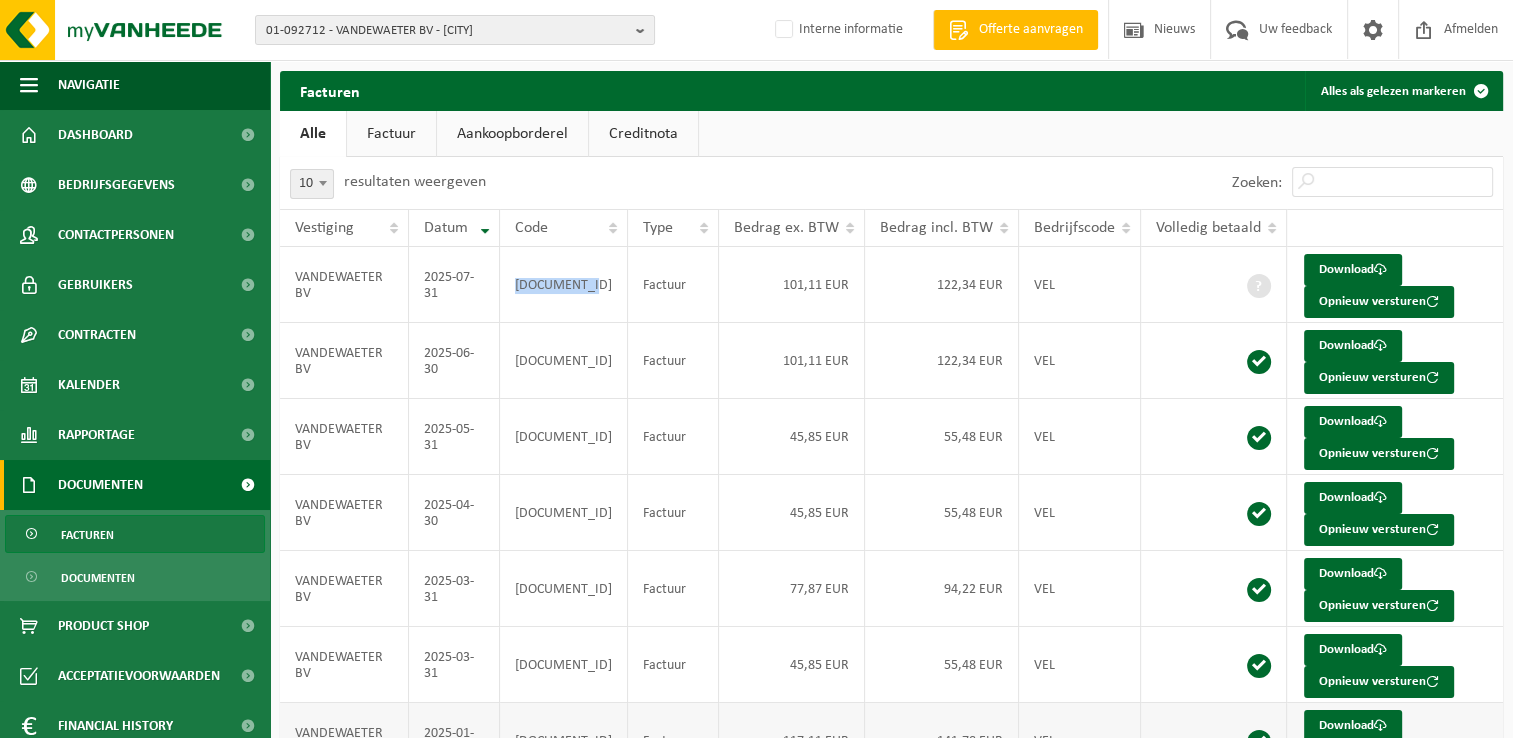 copy on "VF25-102283" 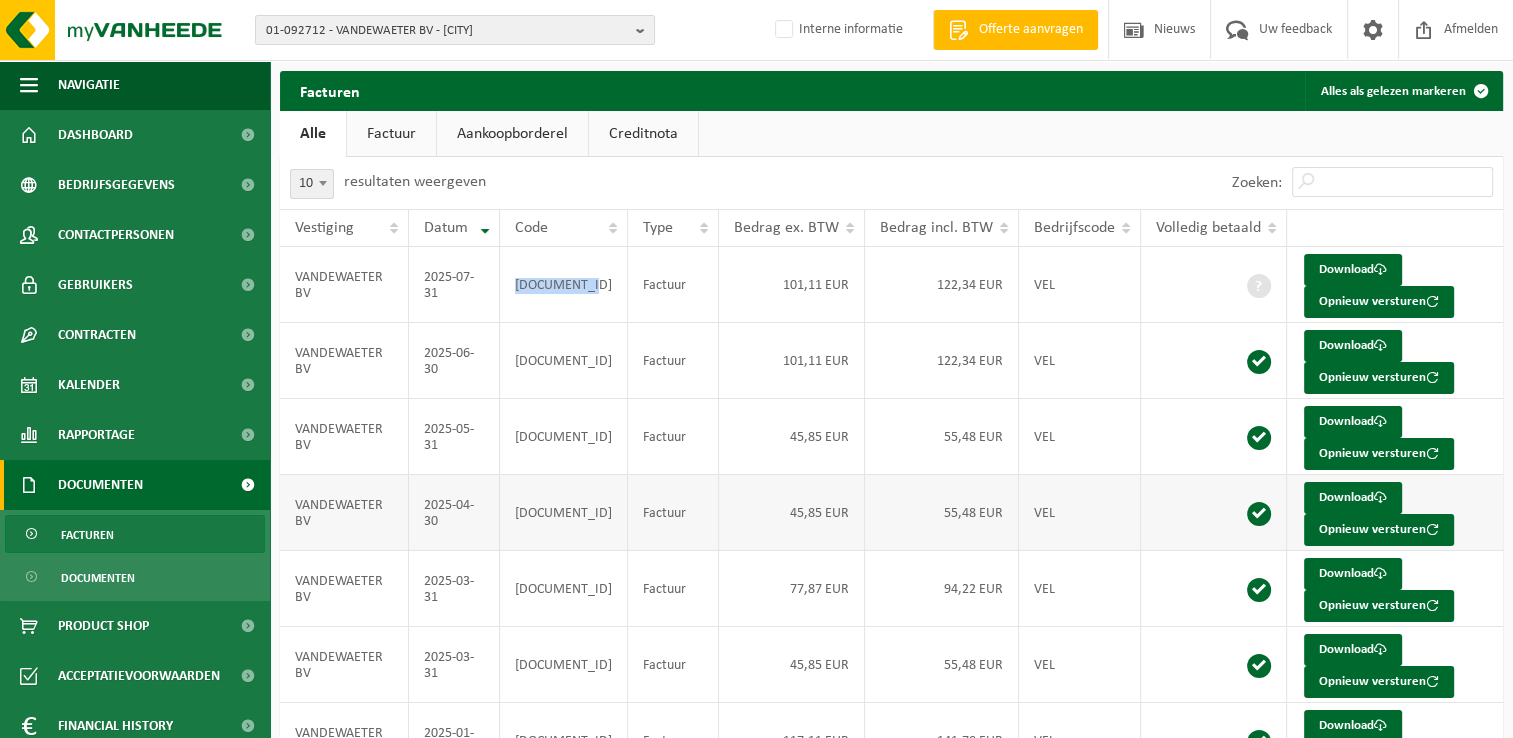 scroll, scrollTop: 100, scrollLeft: 0, axis: vertical 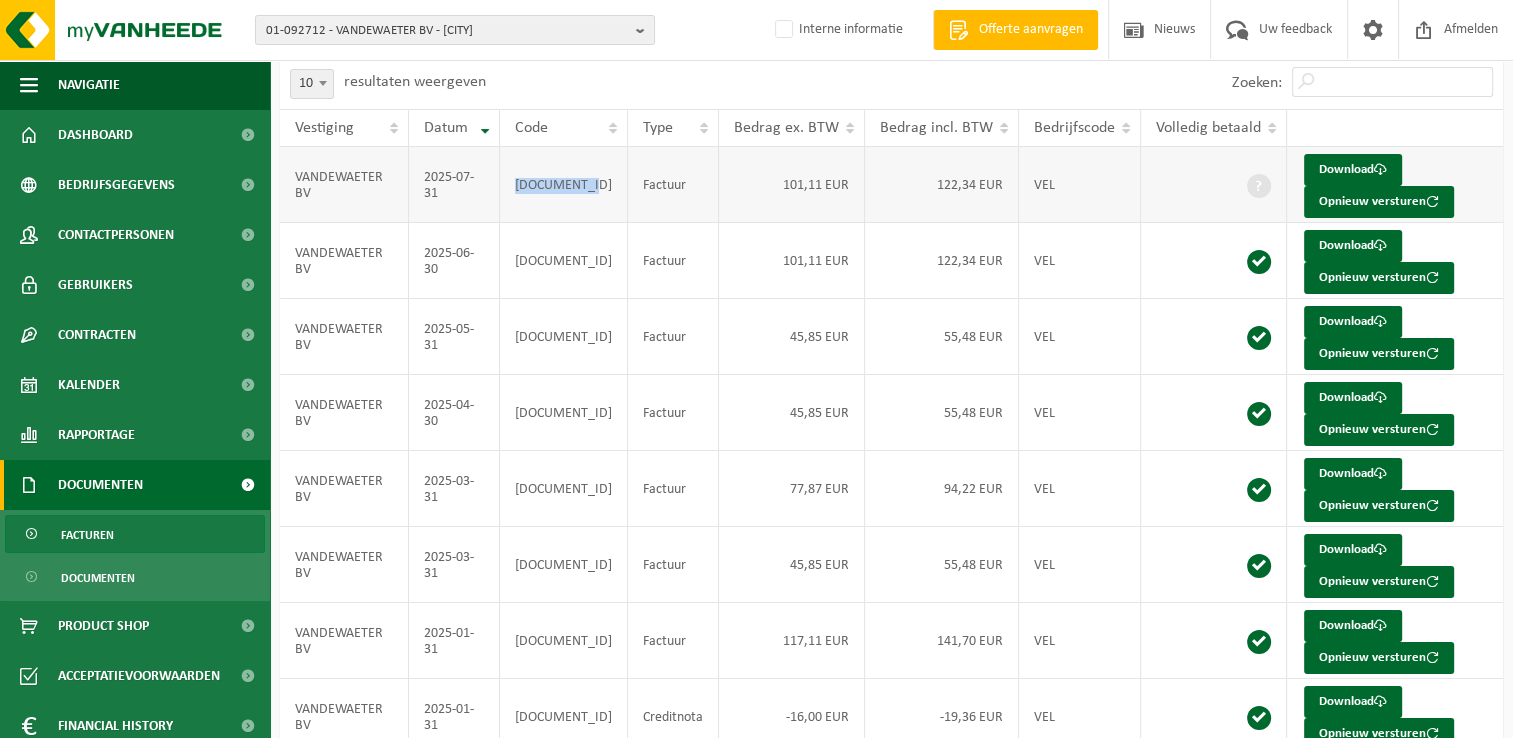 copy on "VF25-102283" 